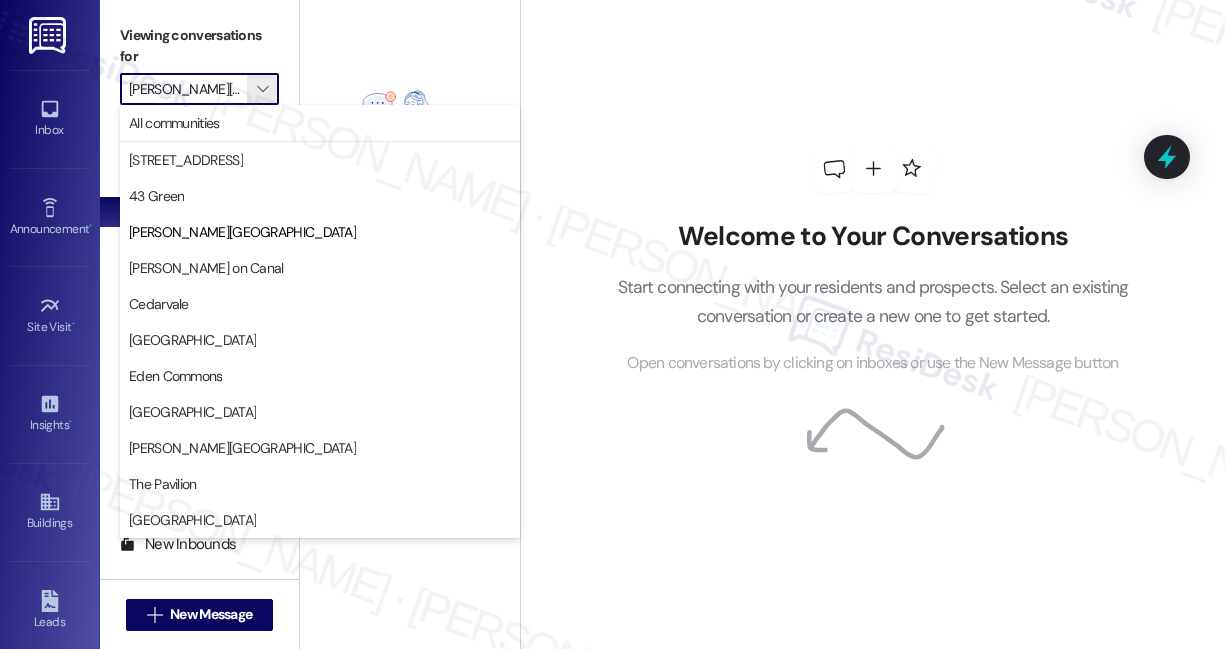 click on "" at bounding box center [262, 89] 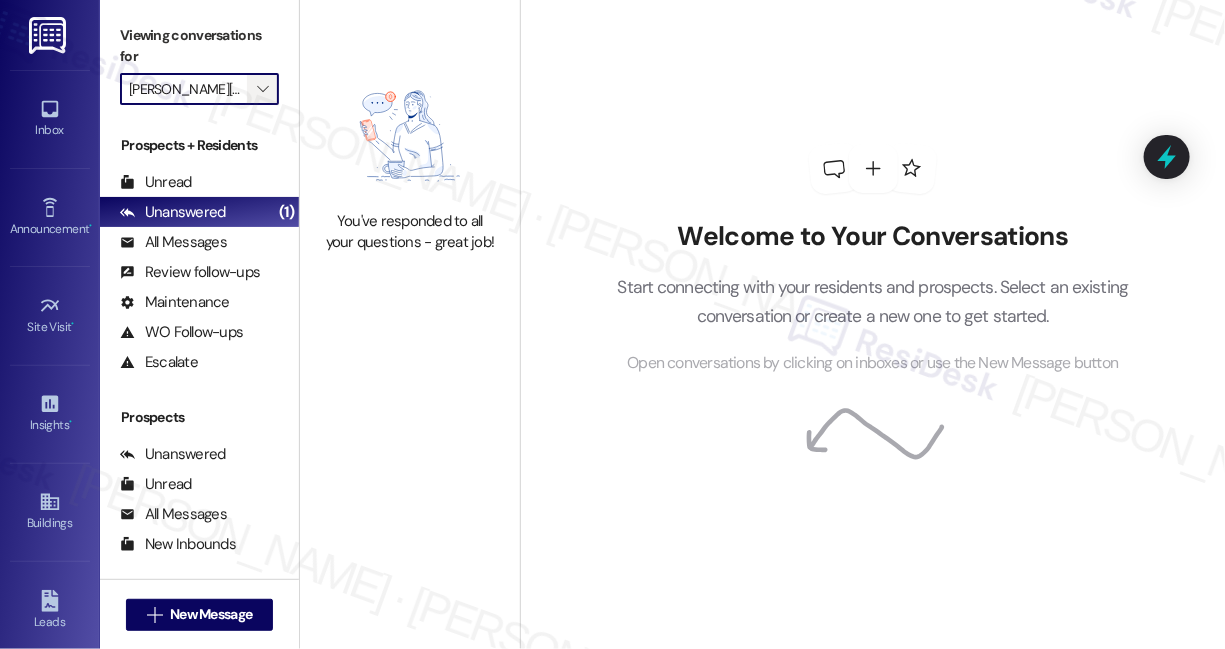 click on "" at bounding box center (262, 89) 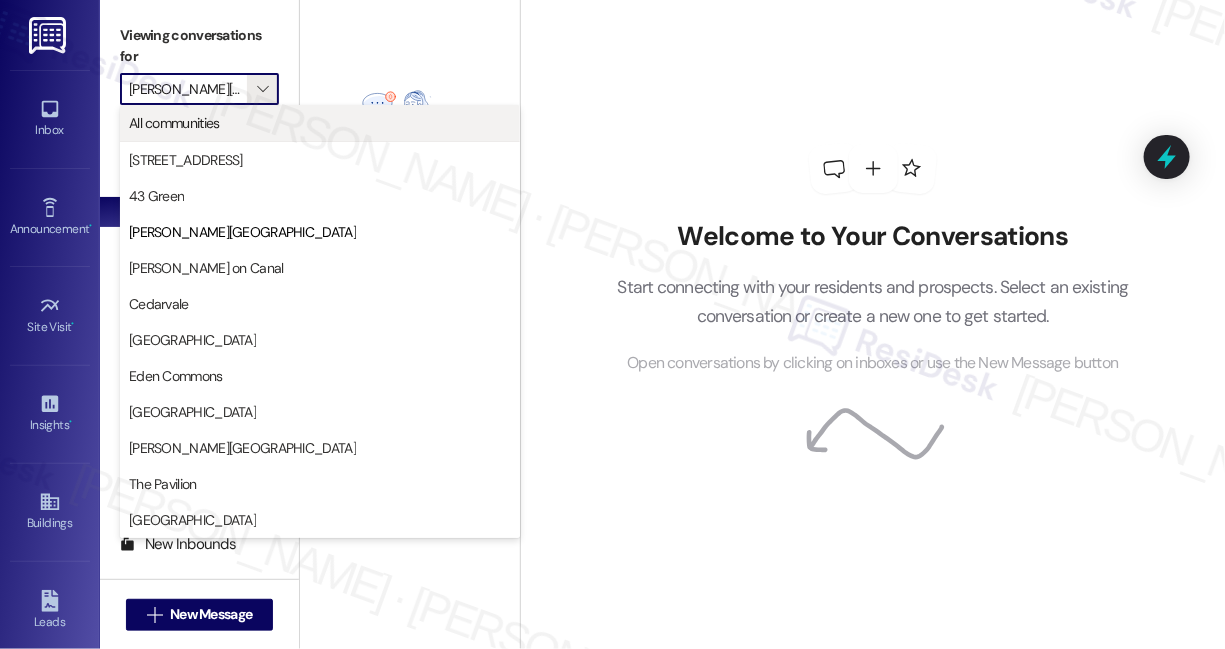 click on "All communities" at bounding box center [174, 123] 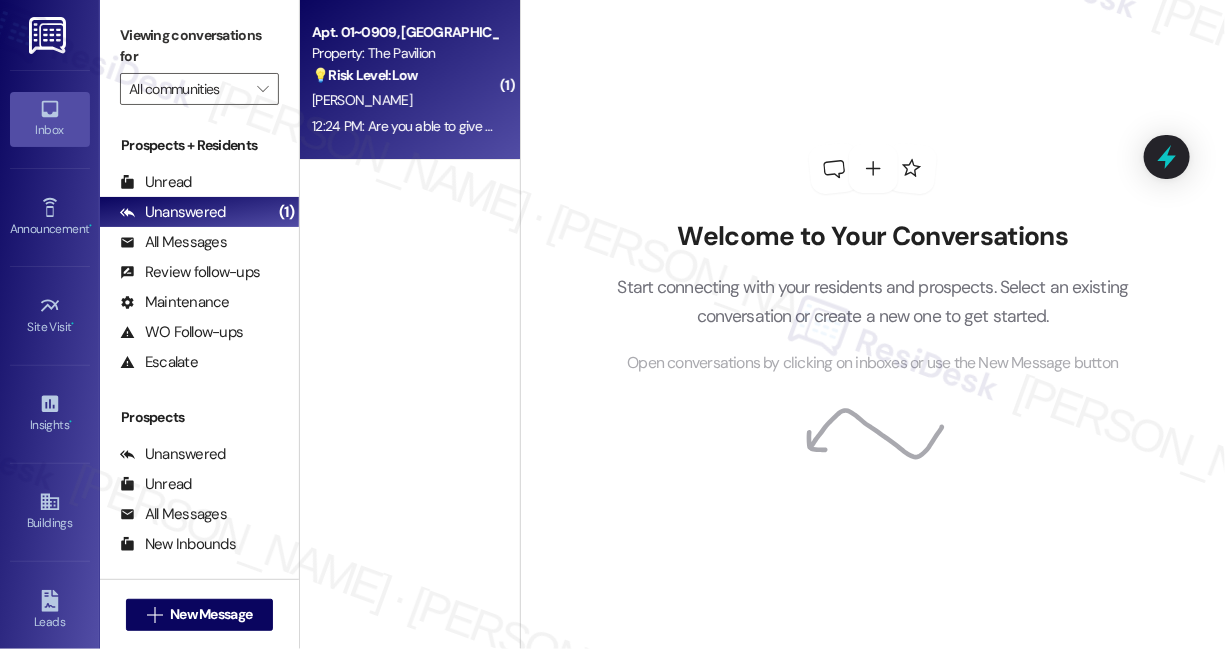 click on "Apt. 01~0909, [GEOGRAPHIC_DATA][PERSON_NAME] Property: The Pavilion 💡  Risk Level:  Low The resident is requesting a call, likely to discuss the TV mounting issue further. This is a non-essential request related to a cosmetic enhancement and falls under customer satisfaction." at bounding box center [404, 54] 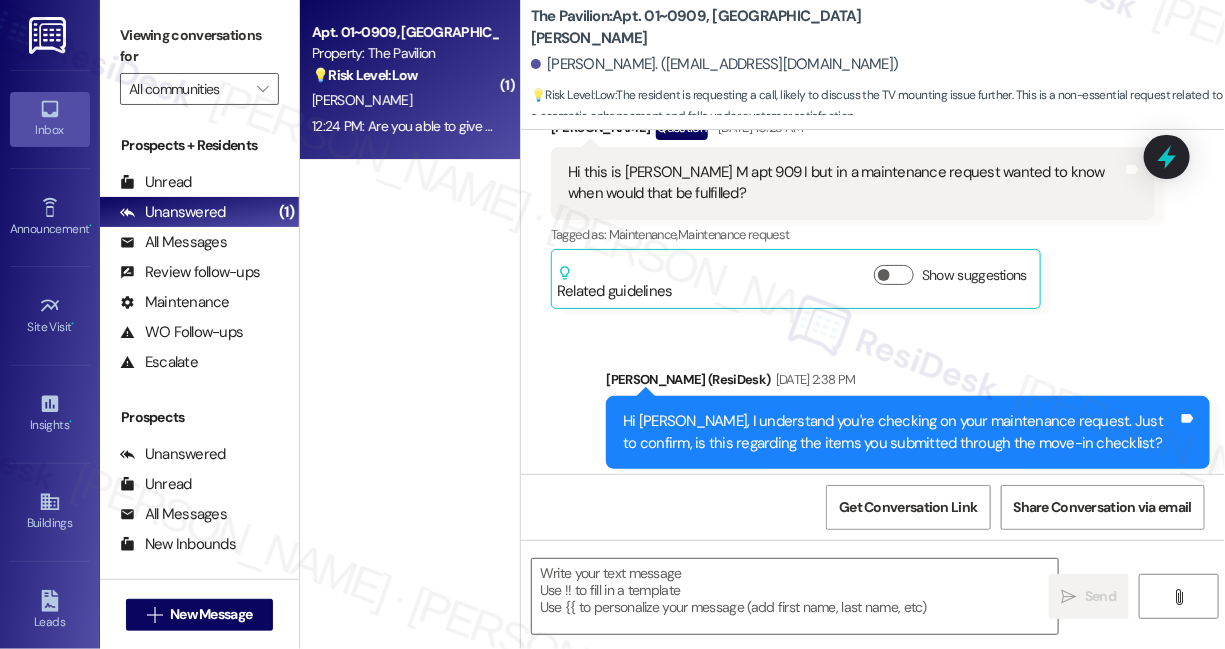 scroll, scrollTop: 3444, scrollLeft: 0, axis: vertical 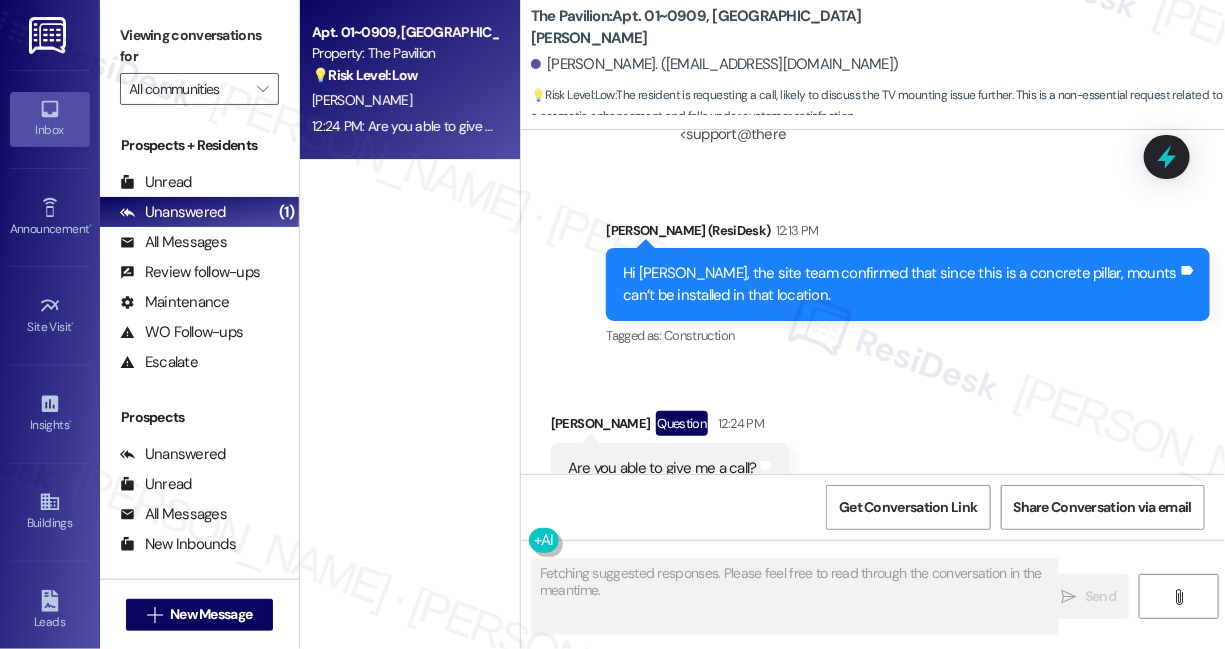 click on "Hi [PERSON_NAME], the site team confirmed that since this is a concrete pillar, mounts can’t be installed in that location." at bounding box center [900, 284] 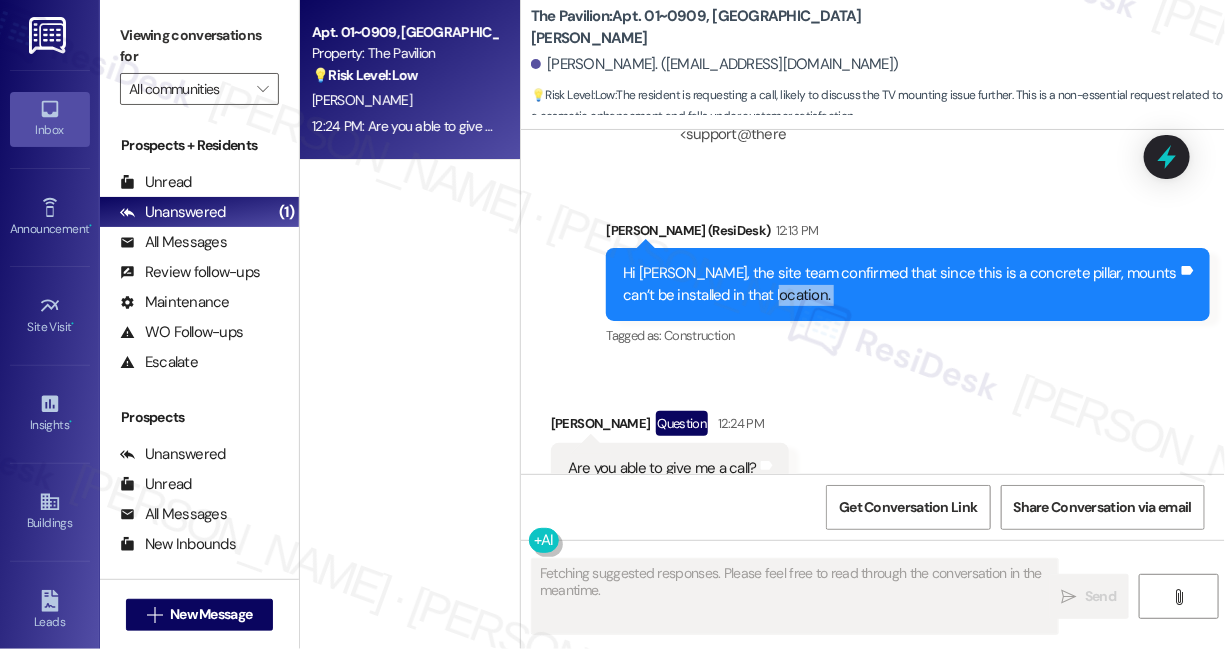 click on "Hi [PERSON_NAME], the site team confirmed that since this is a concrete pillar, mounts can’t be installed in that location." at bounding box center [900, 284] 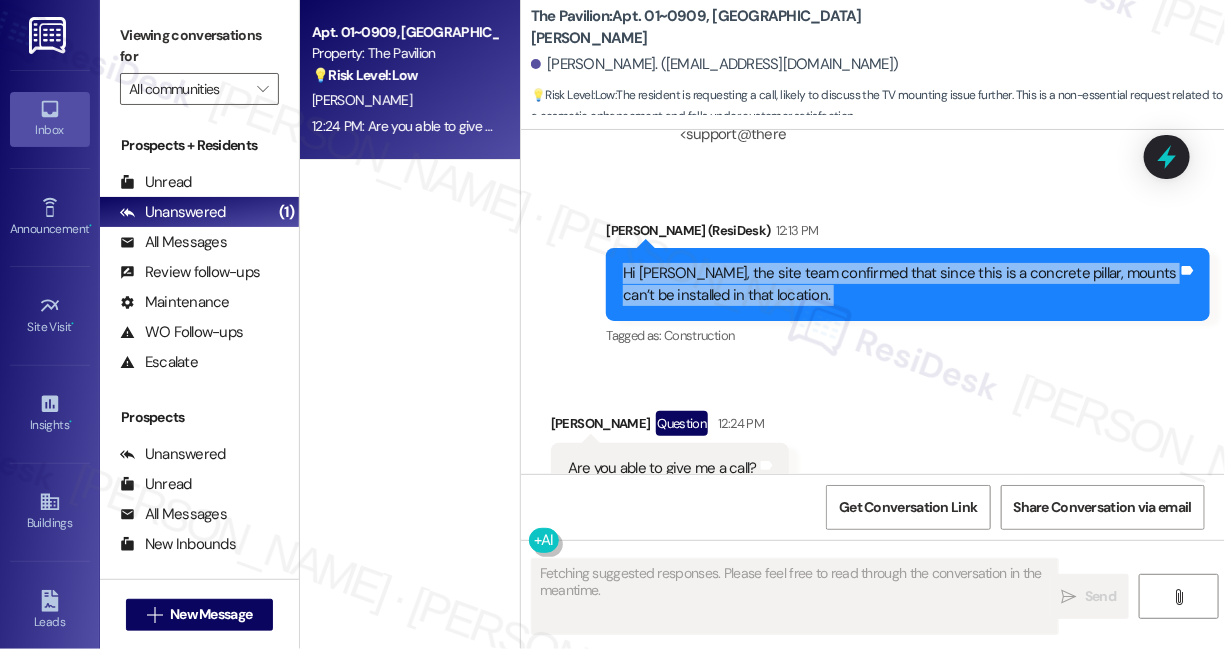 click on "Hi [PERSON_NAME], the site team confirmed that since this is a concrete pillar, mounts can’t be installed in that location." at bounding box center (900, 284) 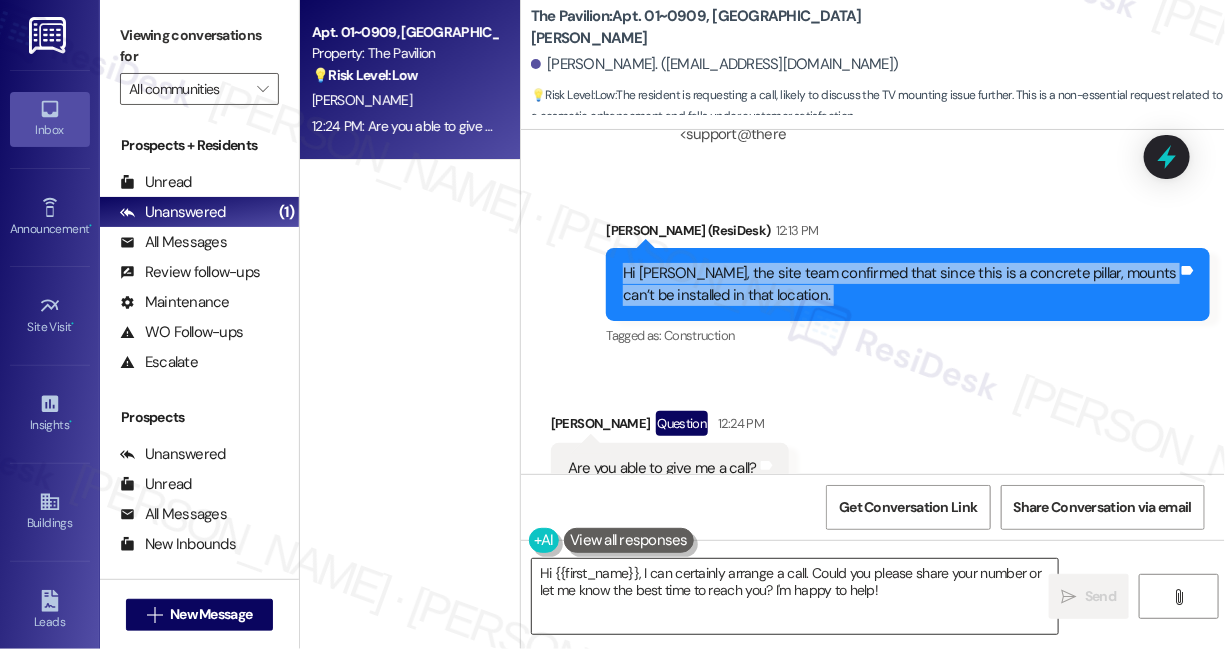 click on "Hi {{first_name}}, I can certainly arrange a call. Could you please share your number or let me know the best time to reach you? I'm happy to help!" at bounding box center (795, 596) 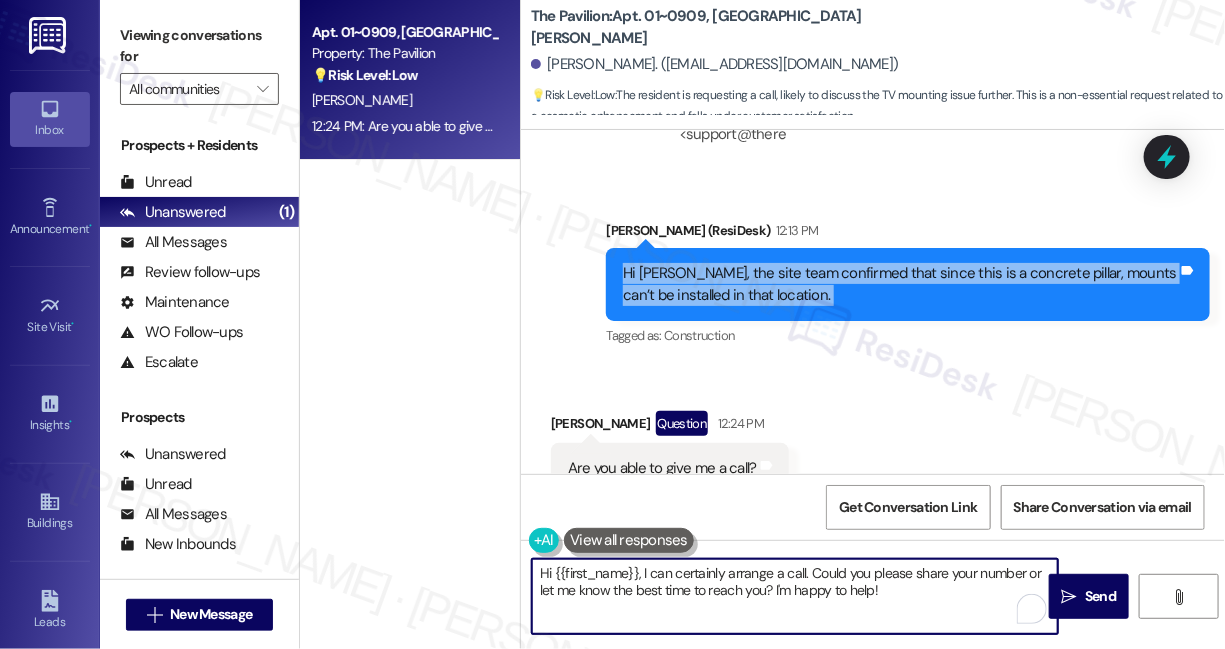 click on "Hi {{first_name}}, I can certainly arrange a call. Could you please share your number or let me know the best time to reach you? I'm happy to help!" at bounding box center [795, 596] 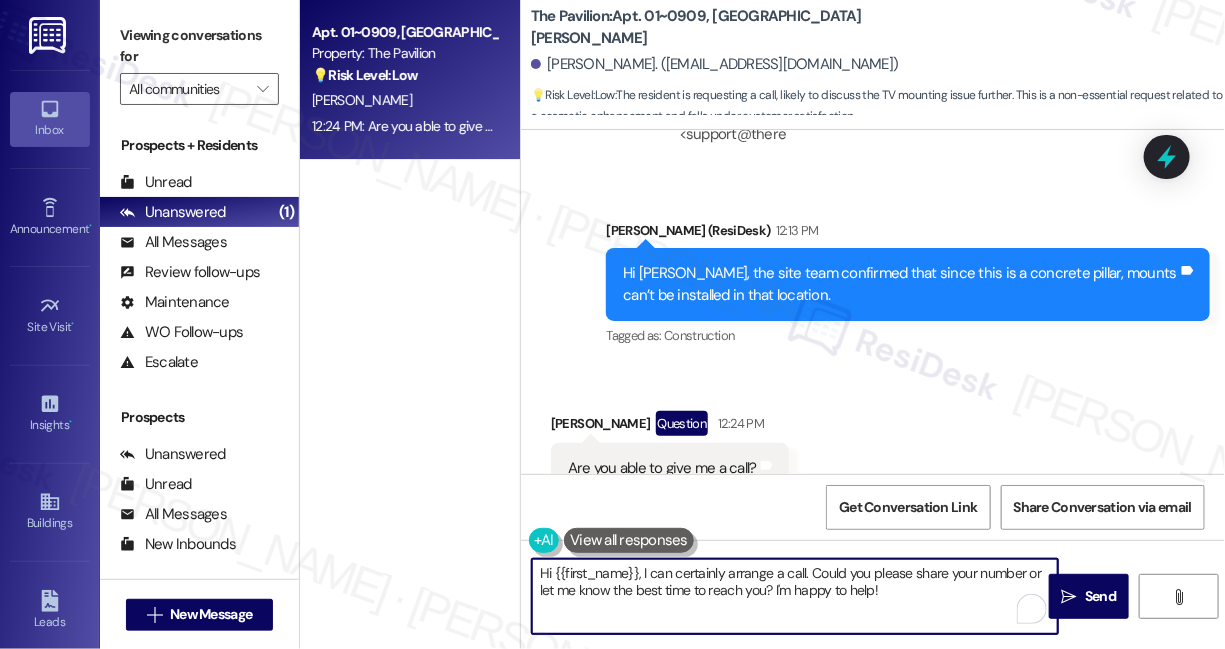 click on "Hi {{first_name}}, I can certainly arrange a call. Could you please share your number or let me know the best time to reach you? I'm happy to help!" at bounding box center (795, 596) 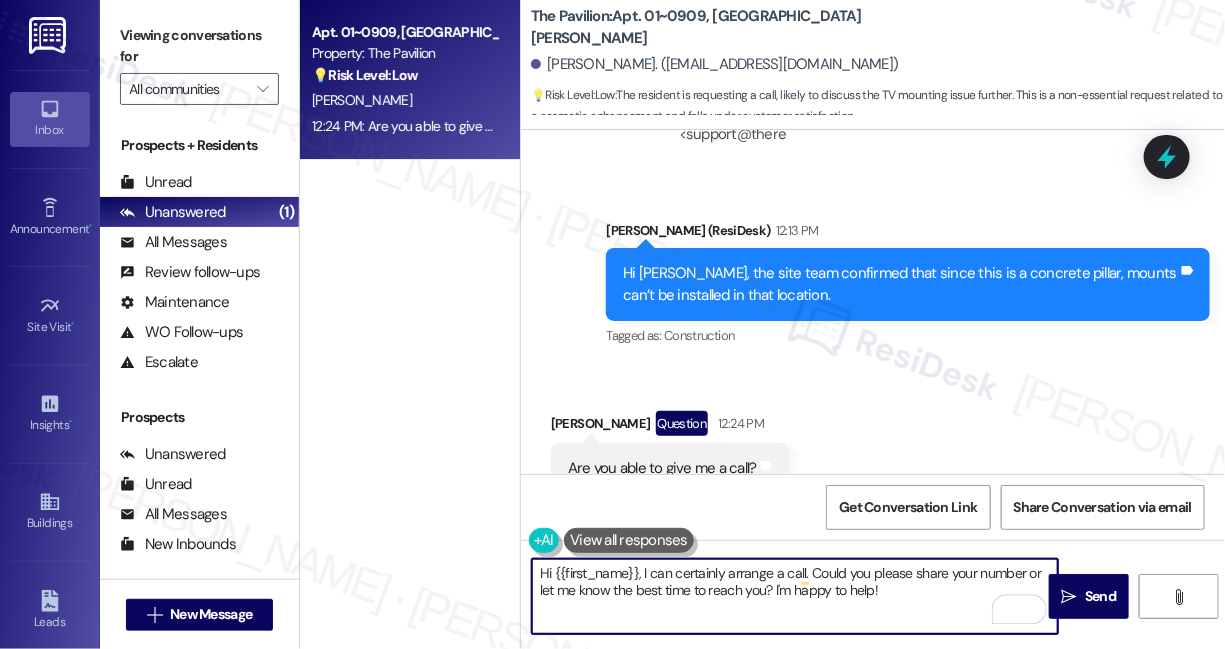 scroll, scrollTop: 3262, scrollLeft: 0, axis: vertical 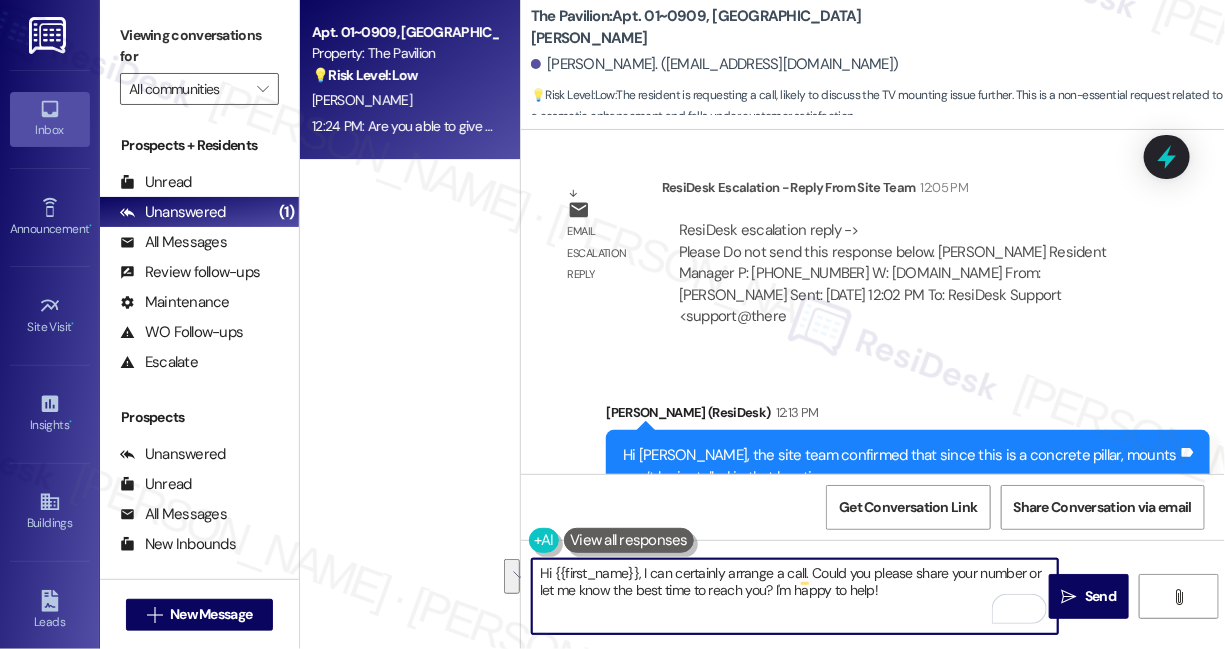 click on "ResiDesk escalation reply ->
Please Do not send this response below. [PERSON_NAME] Resident Manager P: [PHONE_NUMBER] W: [DOMAIN_NAME] From: [PERSON_NAME] Sent: [DATE] 12:02 PM To: ResiDesk Support <support@there ResiDesk escalation reply ->
Please Do not send this response below. [PERSON_NAME] Resident Manager P: [PHONE_NUMBER] W: [DOMAIN_NAME] From: [PERSON_NAME] Sent: [DATE] 12:02 PM To: ResiDesk Support <support@there" at bounding box center [893, 273] 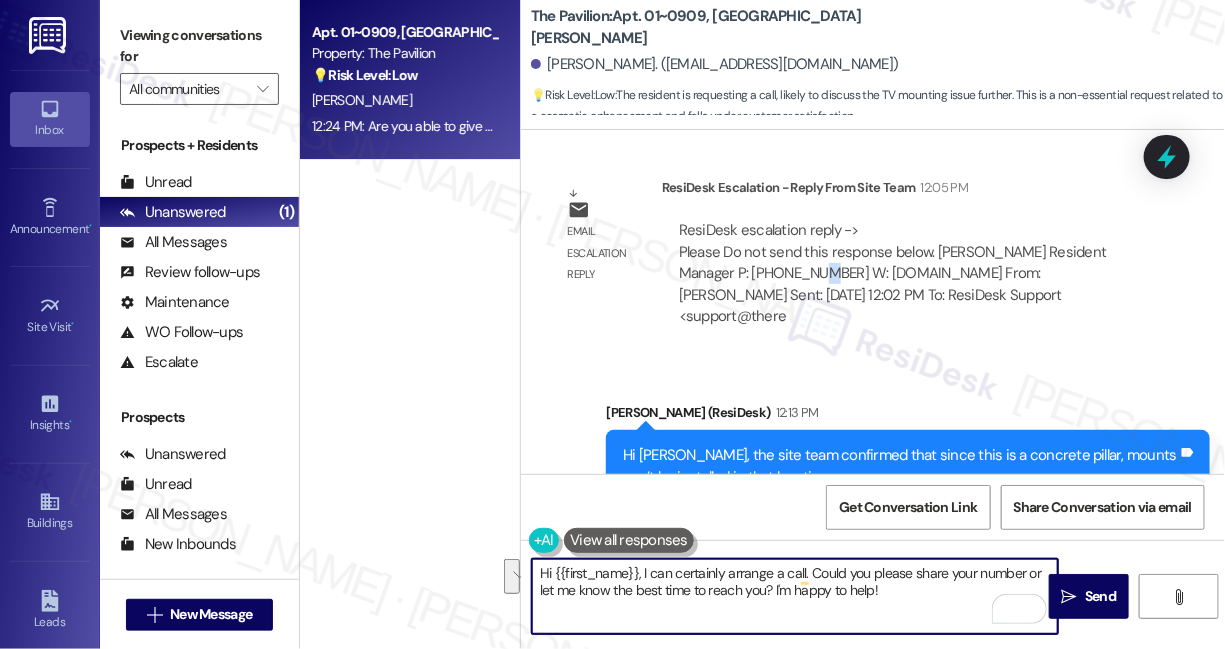 click on "ResiDesk escalation reply ->
Please Do not send this response below. [PERSON_NAME] Resident Manager P: [PHONE_NUMBER] W: [DOMAIN_NAME] From: [PERSON_NAME] Sent: [DATE] 12:02 PM To: ResiDesk Support <support@there ResiDesk escalation reply ->
Please Do not send this response below. [PERSON_NAME] Resident Manager P: [PHONE_NUMBER] W: [DOMAIN_NAME] From: [PERSON_NAME] Sent: [DATE] 12:02 PM To: ResiDesk Support <support@there" at bounding box center (893, 273) 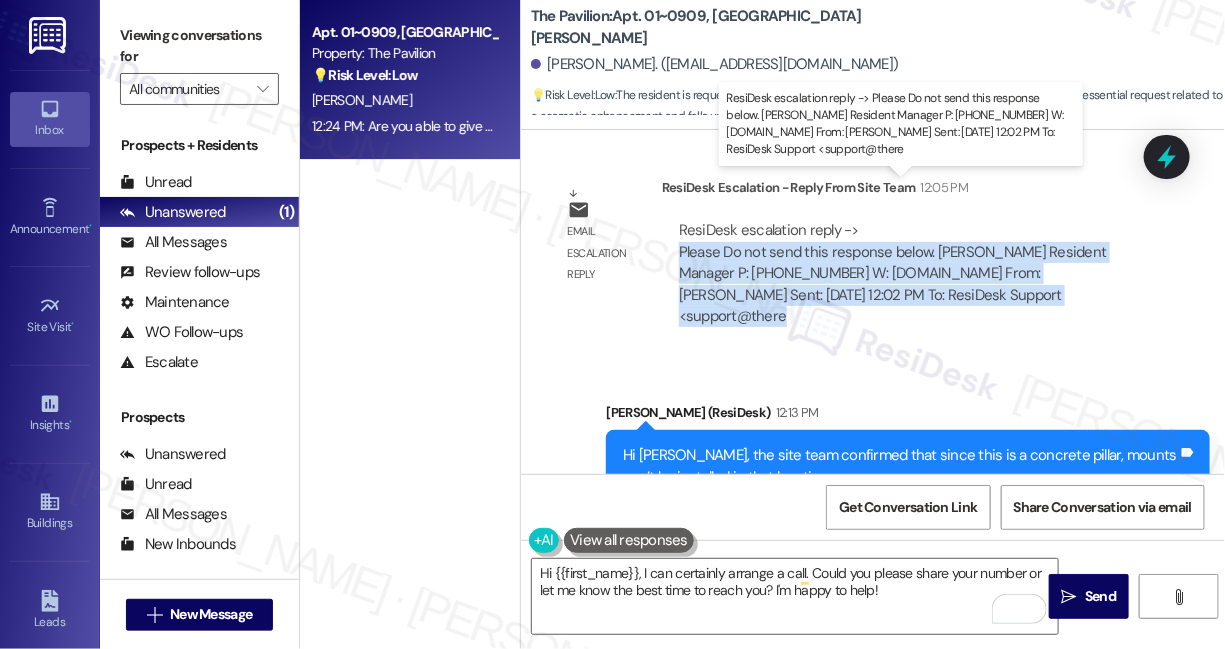 click on "ResiDesk escalation reply ->
Please Do not send this response below. [PERSON_NAME] Resident Manager P: [PHONE_NUMBER] W: [DOMAIN_NAME] From: [PERSON_NAME] Sent: [DATE] 12:02 PM To: ResiDesk Support <support@there ResiDesk escalation reply ->
Please Do not send this response below. [PERSON_NAME] Resident Manager P: [PHONE_NUMBER] W: [DOMAIN_NAME] From: [PERSON_NAME] Sent: [DATE] 12:02 PM To: ResiDesk Support <support@there" at bounding box center [893, 273] 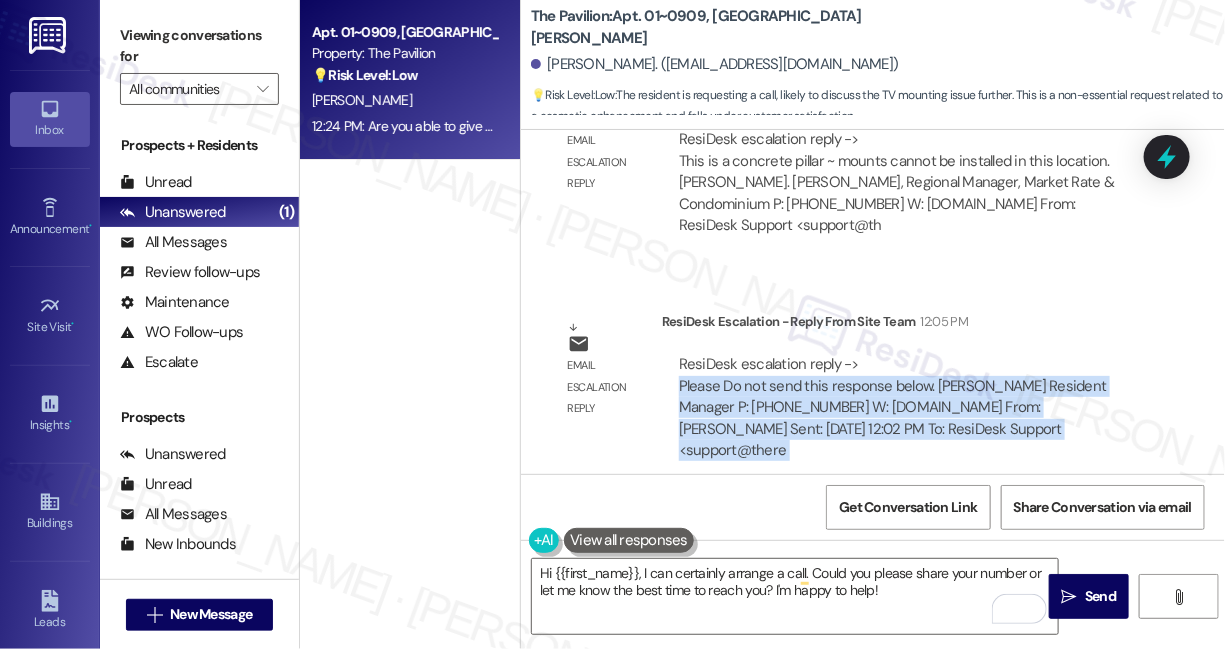 scroll, scrollTop: 3171, scrollLeft: 0, axis: vertical 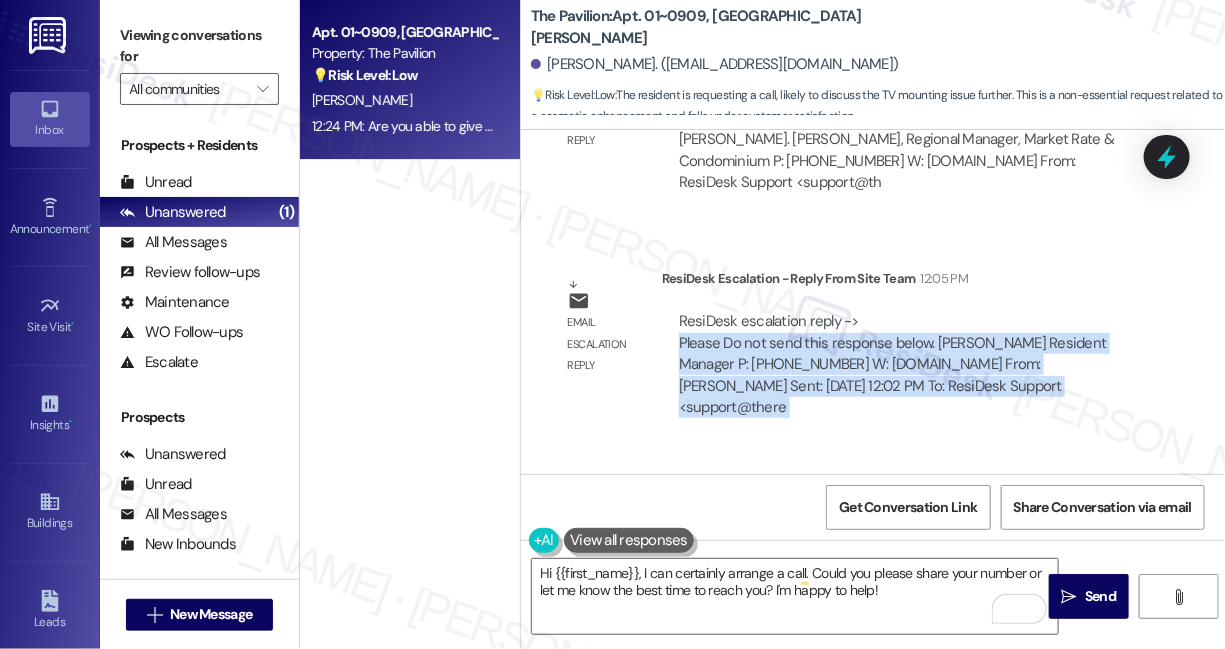 click on "ResiDesk escalation reply ->
Please Do not send this response below. [PERSON_NAME] Resident Manager P: [PHONE_NUMBER] W: [DOMAIN_NAME] From: [PERSON_NAME] Sent: [DATE] 12:02 PM To: ResiDesk Support <support@there ResiDesk escalation reply ->
Please Do not send this response below. [PERSON_NAME] Resident Manager P: [PHONE_NUMBER] W: [DOMAIN_NAME] From: [PERSON_NAME] Sent: [DATE] 12:02 PM To: ResiDesk Support <support@there" at bounding box center [893, 364] 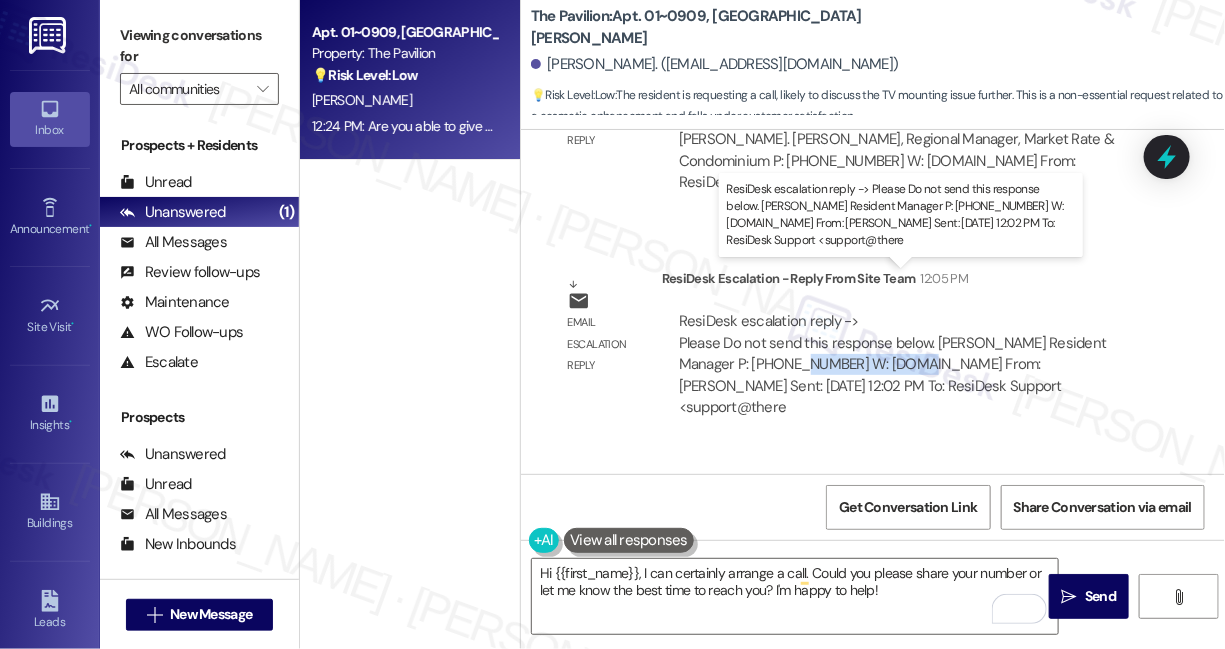 drag, startPoint x: 752, startPoint y: 313, endPoint x: 850, endPoint y: 313, distance: 98 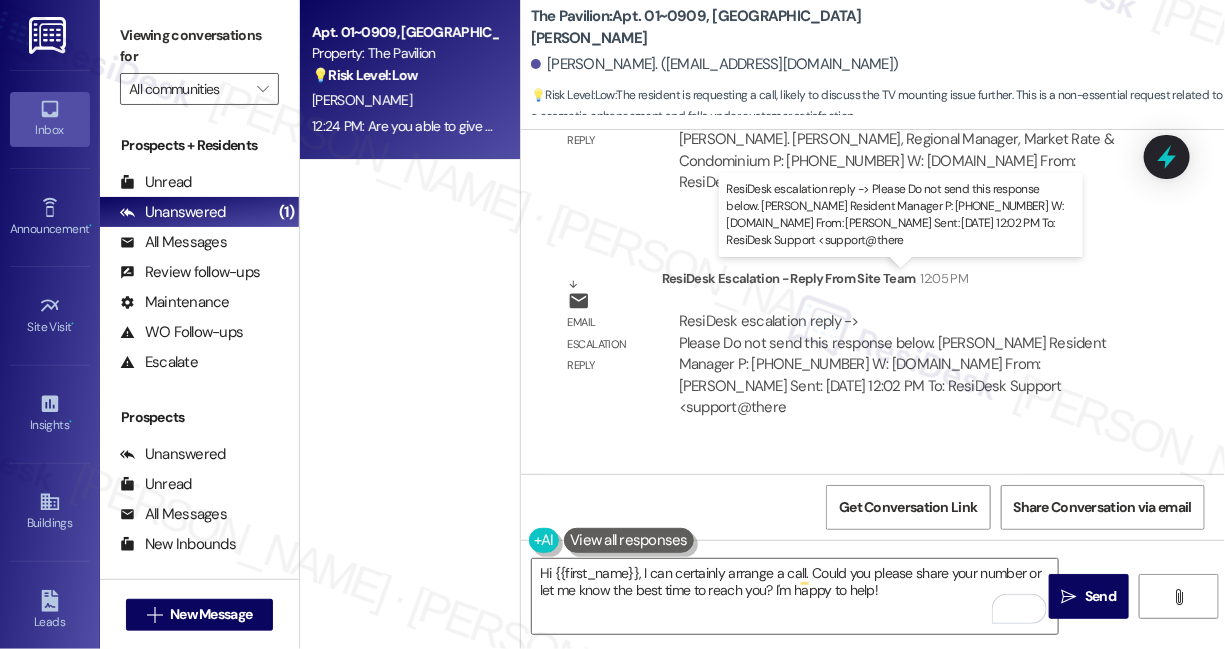 click on "ResiDesk escalation reply ->
Please Do not send this response below. [PERSON_NAME] Resident Manager P: [PHONE_NUMBER] W: [DOMAIN_NAME] From: [PERSON_NAME] Sent: [DATE] 12:02 PM To: ResiDesk Support <support@there ResiDesk escalation reply ->
Please Do not send this response below. [PERSON_NAME] Resident Manager P: [PHONE_NUMBER] W: [DOMAIN_NAME] From: [PERSON_NAME] Sent: [DATE] 12:02 PM To: ResiDesk Support <support@there" at bounding box center [893, 364] 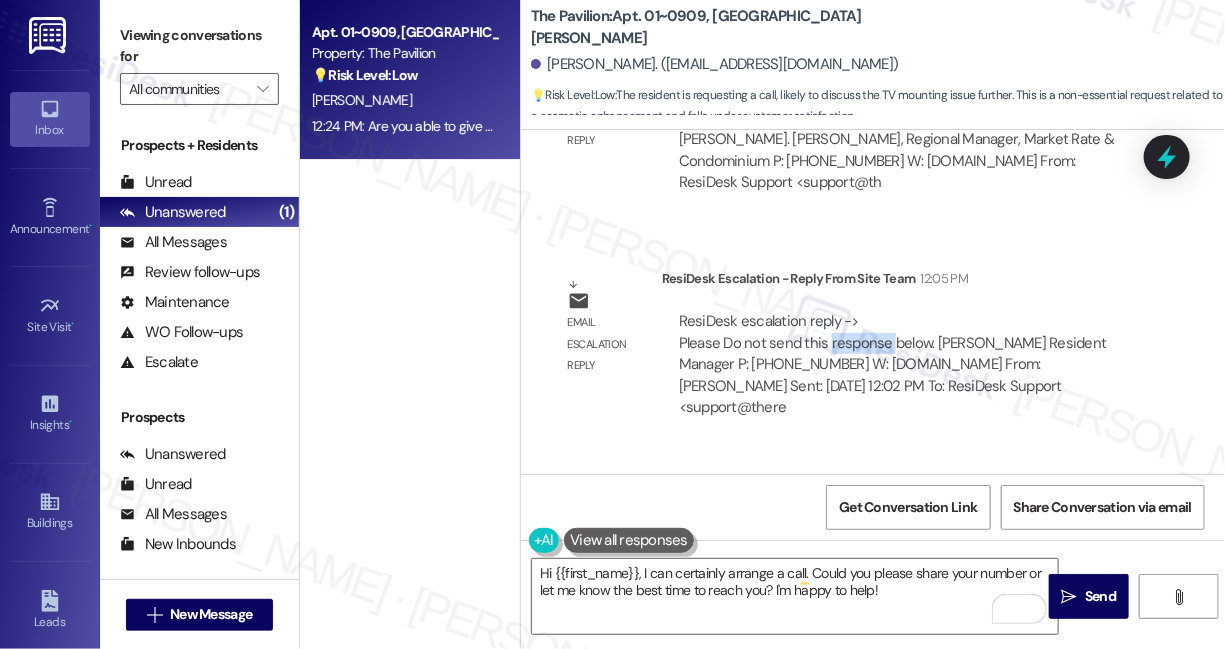 click on "ResiDesk escalation reply ->
Please Do not send this response below. [PERSON_NAME] Resident Manager P: [PHONE_NUMBER] W: [DOMAIN_NAME] From: [PERSON_NAME] Sent: [DATE] 12:02 PM To: ResiDesk Support <support@there ResiDesk escalation reply ->
Please Do not send this response below. [PERSON_NAME] Resident Manager P: [PHONE_NUMBER] W: [DOMAIN_NAME] From: [PERSON_NAME] Sent: [DATE] 12:02 PM To: ResiDesk Support <support@there" at bounding box center [893, 364] 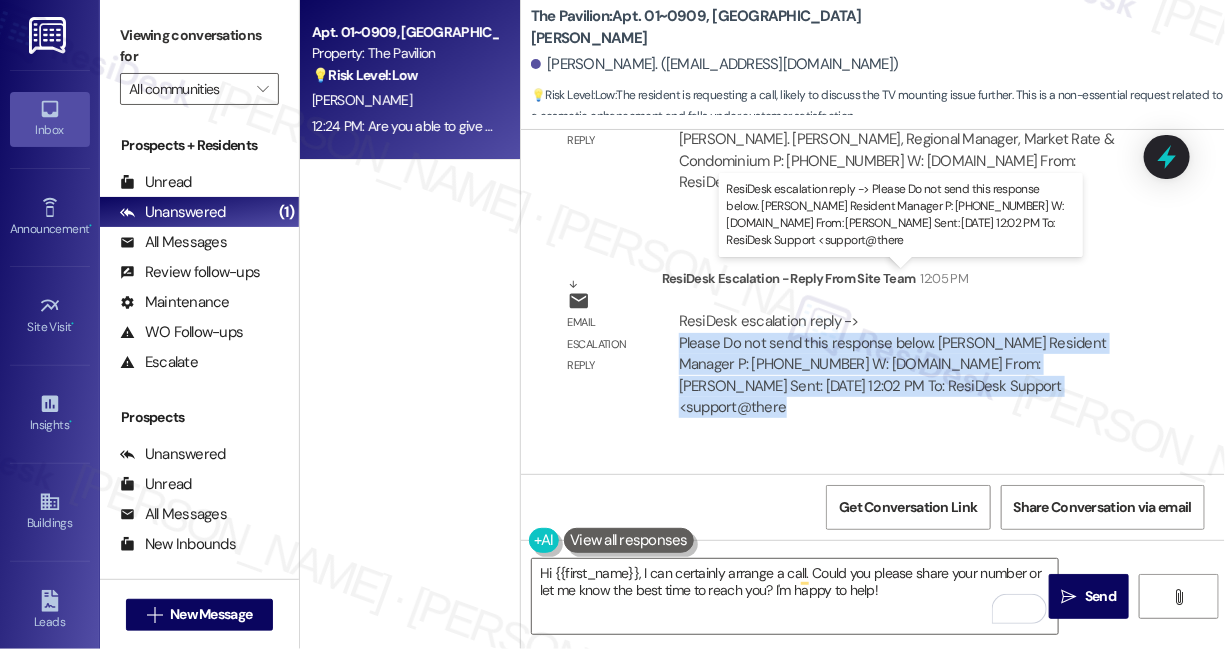 click on "ResiDesk escalation reply ->
Please Do not send this response below. [PERSON_NAME] Resident Manager P: [PHONE_NUMBER] W: [DOMAIN_NAME] From: [PERSON_NAME] Sent: [DATE] 12:02 PM To: ResiDesk Support <support@there ResiDesk escalation reply ->
Please Do not send this response below. [PERSON_NAME] Resident Manager P: [PHONE_NUMBER] W: [DOMAIN_NAME] From: [PERSON_NAME] Sent: [DATE] 12:02 PM To: ResiDesk Support <support@there" at bounding box center [893, 364] 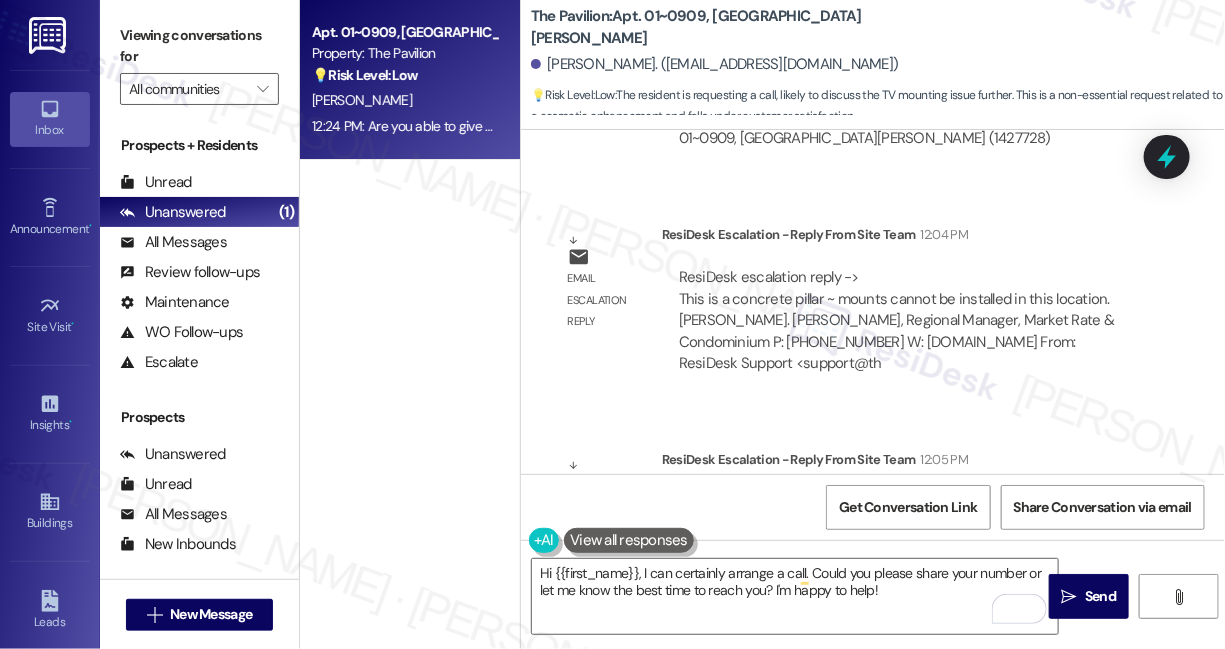 scroll, scrollTop: 2989, scrollLeft: 0, axis: vertical 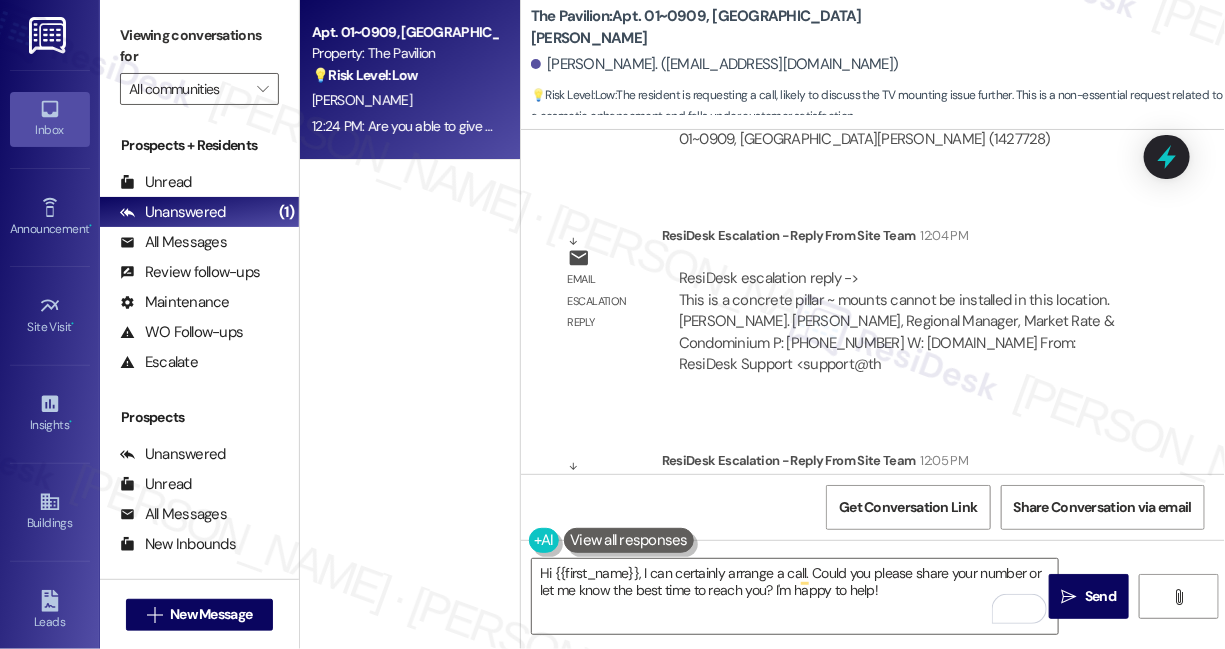click on "ResiDesk escalation reply ->
This is a concrete pillar ~ mounts cannot be installed in this location. [PERSON_NAME]. [PERSON_NAME], Regional Manager, Market Rate & Condominium P: [PHONE_NUMBER] W: [DOMAIN_NAME] From: ResiDesk Support <support@th ResiDesk escalation reply ->
This is a concrete pillar ~ mounts cannot be installed in this location. [PERSON_NAME]. [PERSON_NAME], Regional Manager, Market Rate & Condominium P: [PHONE_NUMBER] W: [DOMAIN_NAME] From: ResiDesk Support <support@th" at bounding box center [896, 321] 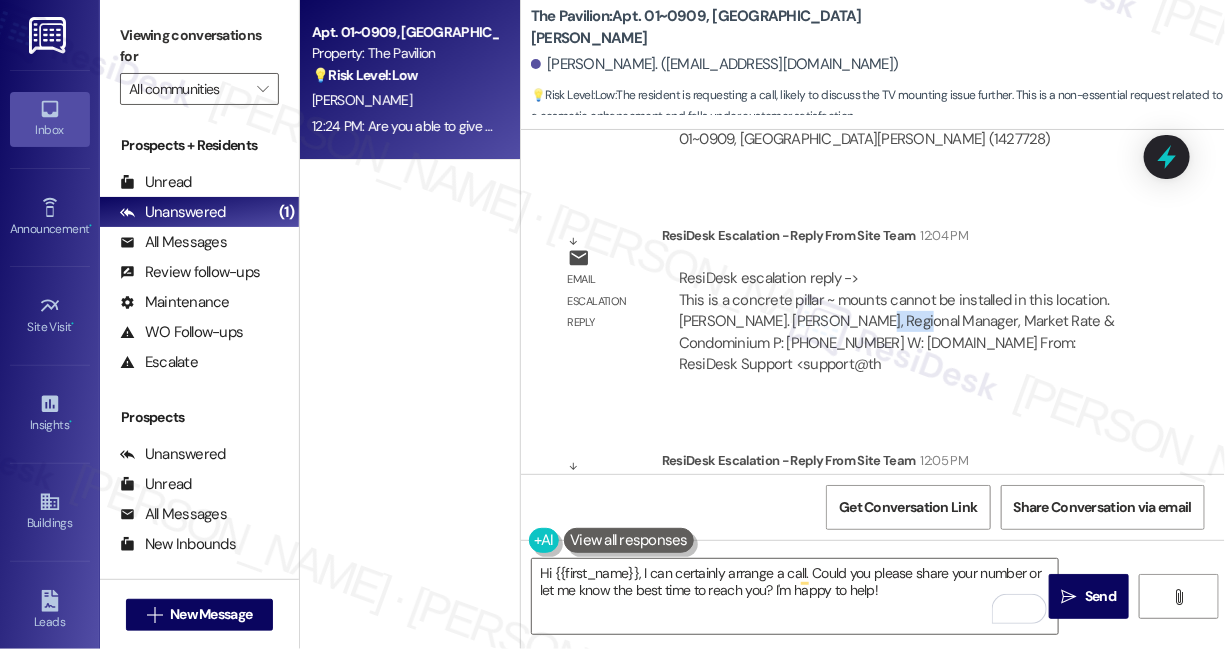 click on "ResiDesk escalation reply ->
This is a concrete pillar ~ mounts cannot be installed in this location. [PERSON_NAME]. [PERSON_NAME], Regional Manager, Market Rate & Condominium P: [PHONE_NUMBER] W: [DOMAIN_NAME] From: ResiDesk Support <support@th ResiDesk escalation reply ->
This is a concrete pillar ~ mounts cannot be installed in this location. [PERSON_NAME]. [PERSON_NAME], Regional Manager, Market Rate & Condominium P: [PHONE_NUMBER] W: [DOMAIN_NAME] From: ResiDesk Support <support@th" at bounding box center (896, 321) 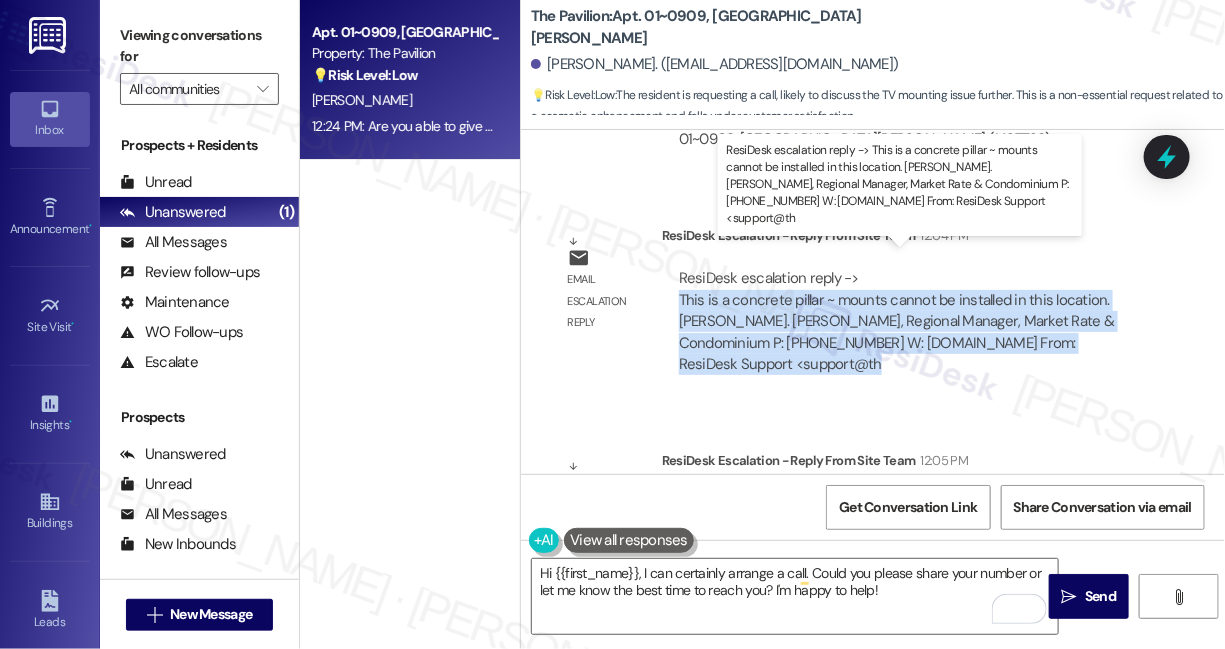 click on "ResiDesk escalation reply ->
This is a concrete pillar ~ mounts cannot be installed in this location. [PERSON_NAME]. [PERSON_NAME], Regional Manager, Market Rate & Condominium P: [PHONE_NUMBER] W: [DOMAIN_NAME] From: ResiDesk Support <support@th ResiDesk escalation reply ->
This is a concrete pillar ~ mounts cannot be installed in this location. [PERSON_NAME]. [PERSON_NAME], Regional Manager, Market Rate & Condominium P: [PHONE_NUMBER] W: [DOMAIN_NAME] From: ResiDesk Support <support@th" at bounding box center [896, 321] 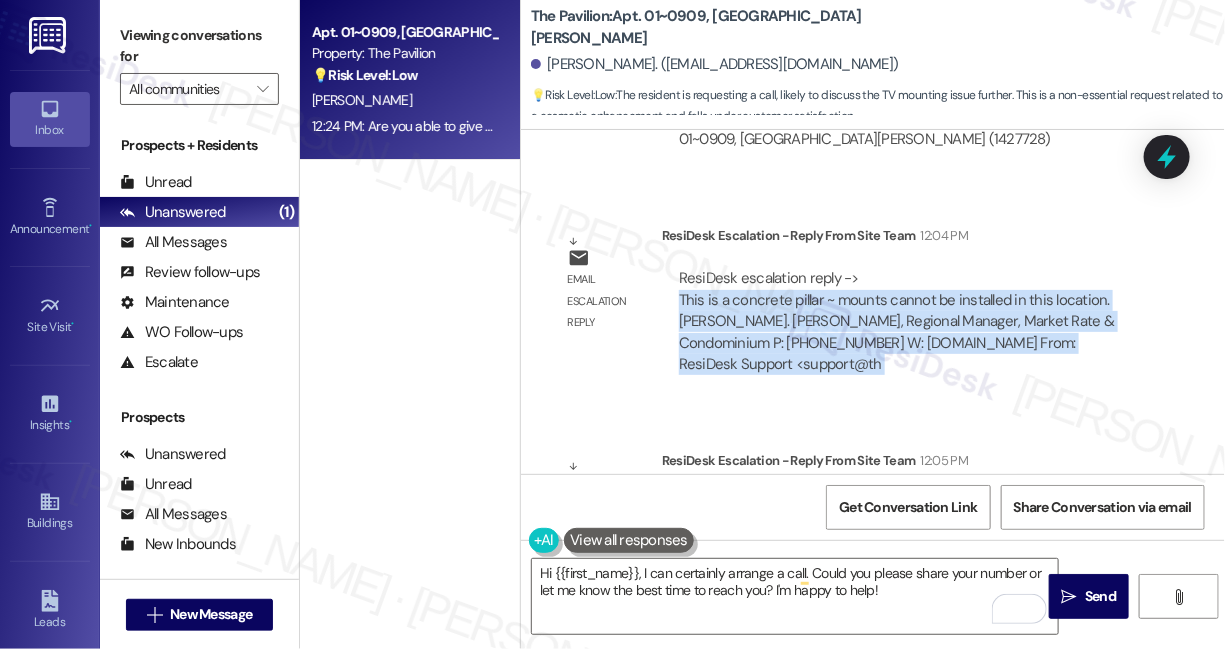 click on "ResiDesk escalation reply ->
This is a concrete pillar ~ mounts cannot be installed in this location. [PERSON_NAME]. [PERSON_NAME], Regional Manager, Market Rate & Condominium P: [PHONE_NUMBER] W: [DOMAIN_NAME] From: ResiDesk Support <support@th ResiDesk escalation reply ->
This is a concrete pillar ~ mounts cannot be installed in this location. [PERSON_NAME]. [PERSON_NAME], Regional Manager, Market Rate & Condominium P: [PHONE_NUMBER] W: [DOMAIN_NAME] From: ResiDesk Support <support@th" at bounding box center (908, 321) 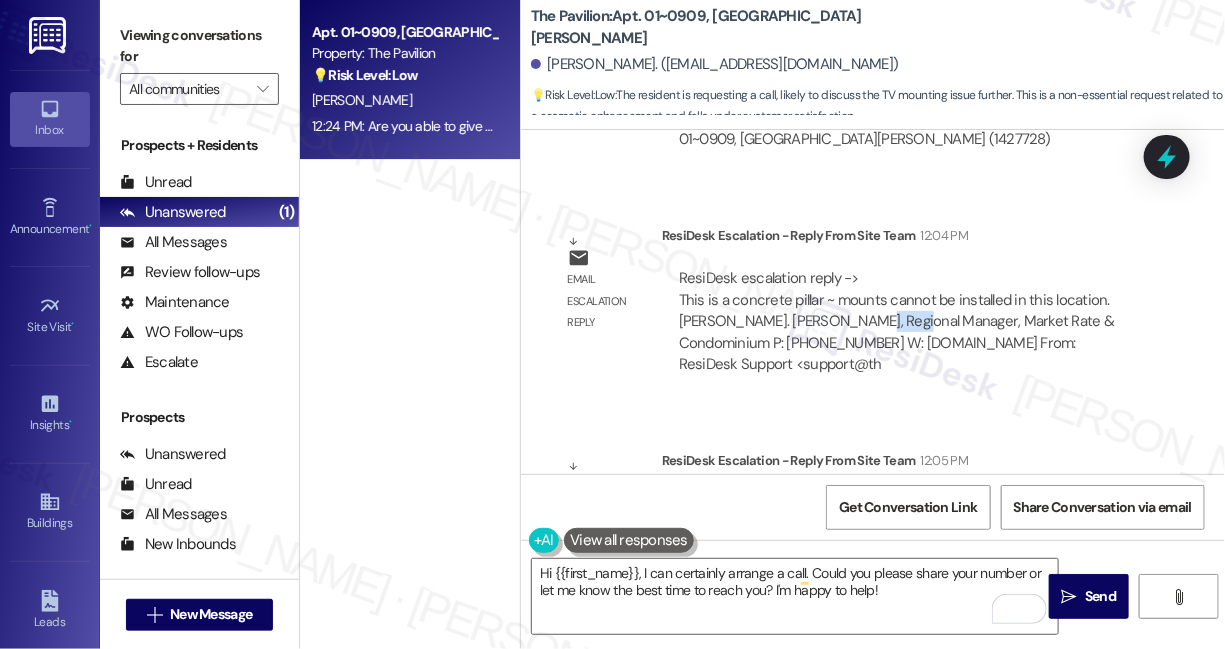 click on "ResiDesk escalation reply ->
This is a concrete pillar ~ mounts cannot be installed in this location. [PERSON_NAME]. [PERSON_NAME], Regional Manager, Market Rate & Condominium P: [PHONE_NUMBER] W: [DOMAIN_NAME] From: ResiDesk Support <support@th ResiDesk escalation reply ->
This is a concrete pillar ~ mounts cannot be installed in this location. [PERSON_NAME]. [PERSON_NAME], Regional Manager, Market Rate & Condominium P: [PHONE_NUMBER] W: [DOMAIN_NAME] From: ResiDesk Support <support@th" at bounding box center (908, 321) 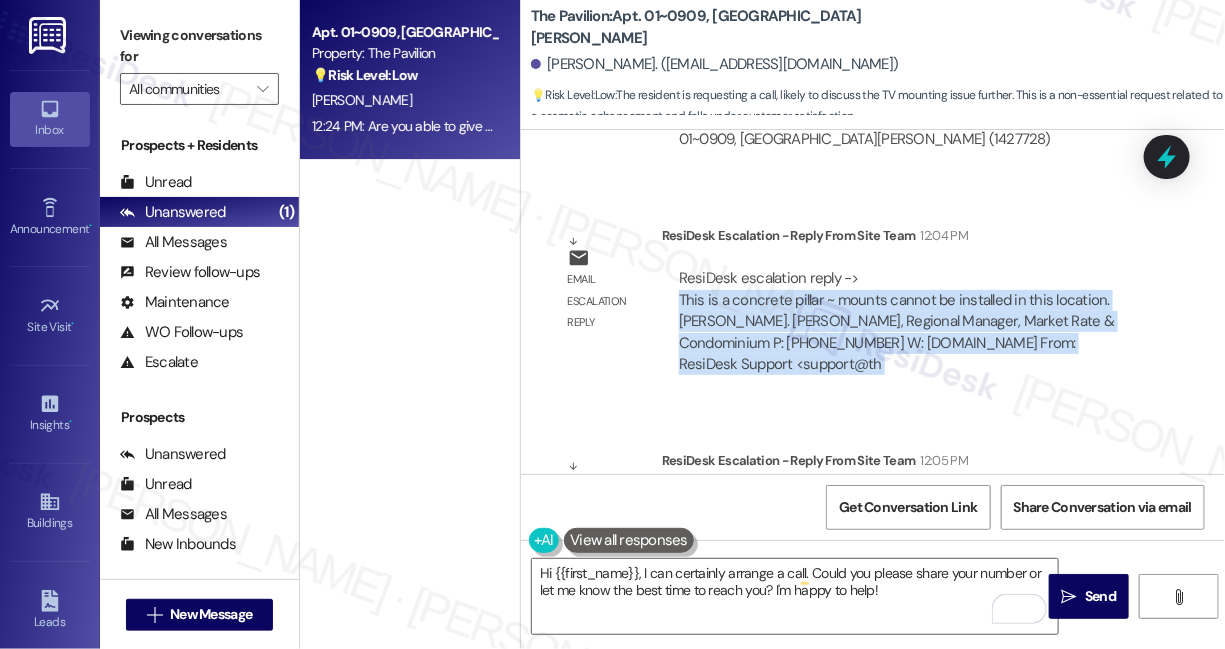 click on "ResiDesk escalation reply ->
This is a concrete pillar ~ mounts cannot be installed in this location. [PERSON_NAME]. [PERSON_NAME], Regional Manager, Market Rate & Condominium P: [PHONE_NUMBER] W: [DOMAIN_NAME] From: ResiDesk Support <support@th ResiDesk escalation reply ->
This is a concrete pillar ~ mounts cannot be installed in this location. [PERSON_NAME]. [PERSON_NAME], Regional Manager, Market Rate & Condominium P: [PHONE_NUMBER] W: [DOMAIN_NAME] From: ResiDesk Support <support@th" at bounding box center [908, 321] 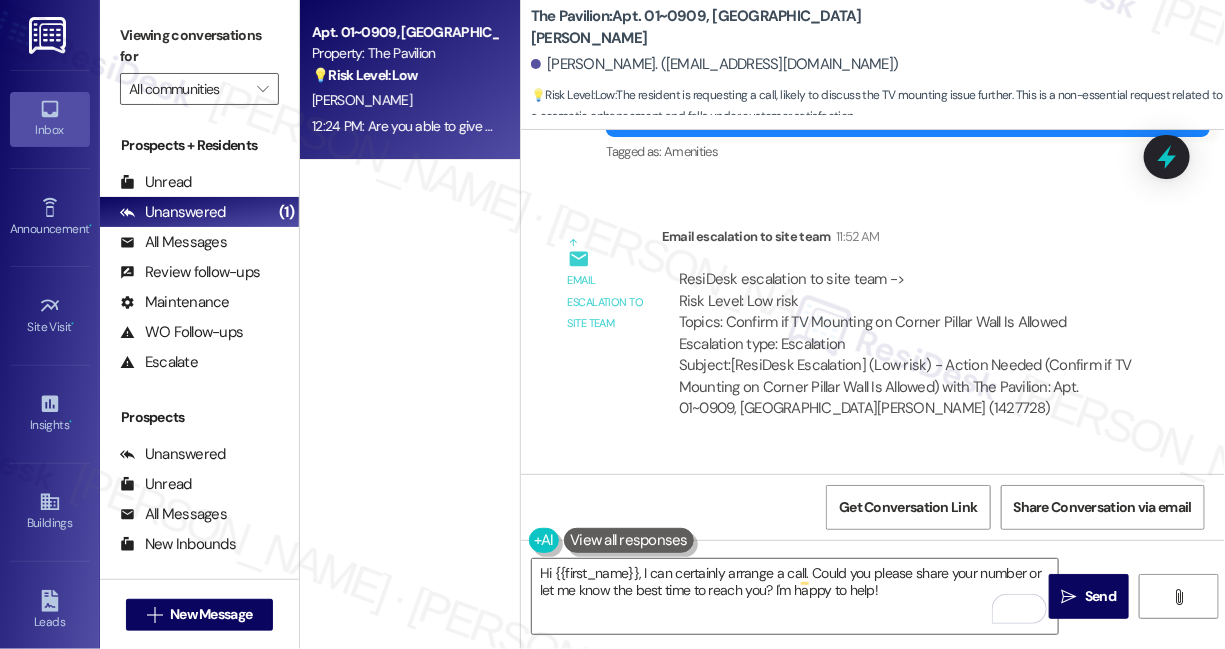 scroll, scrollTop: 2717, scrollLeft: 0, axis: vertical 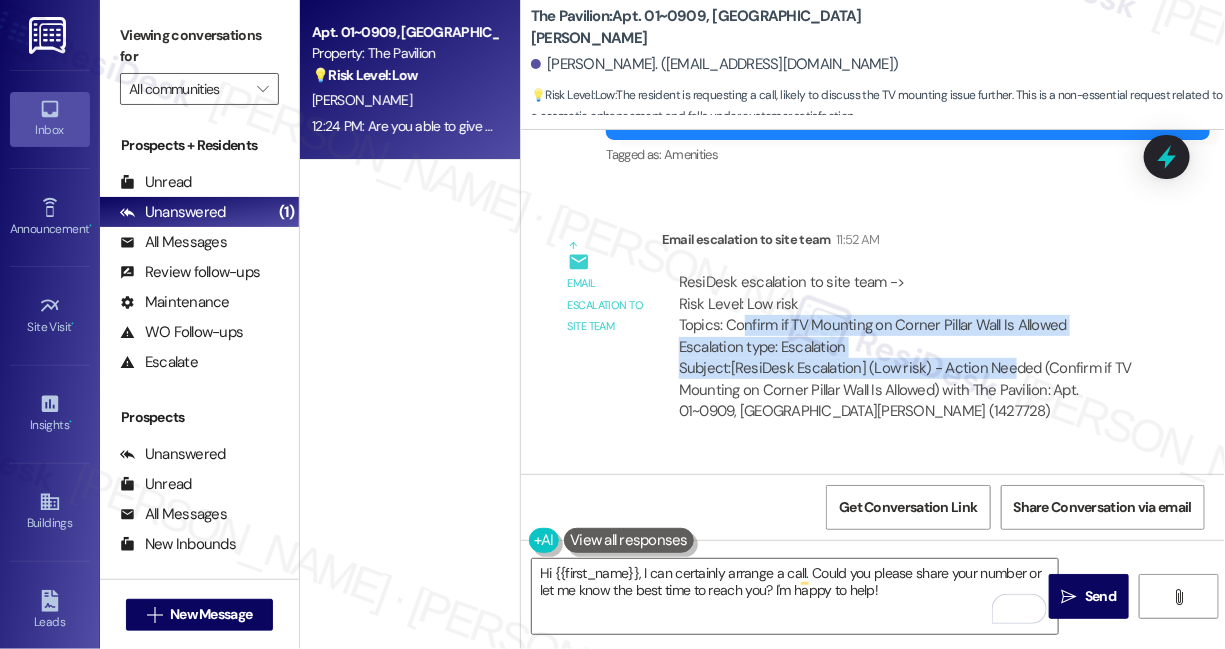 drag, startPoint x: 741, startPoint y: 302, endPoint x: 1007, endPoint y: 343, distance: 269.14124 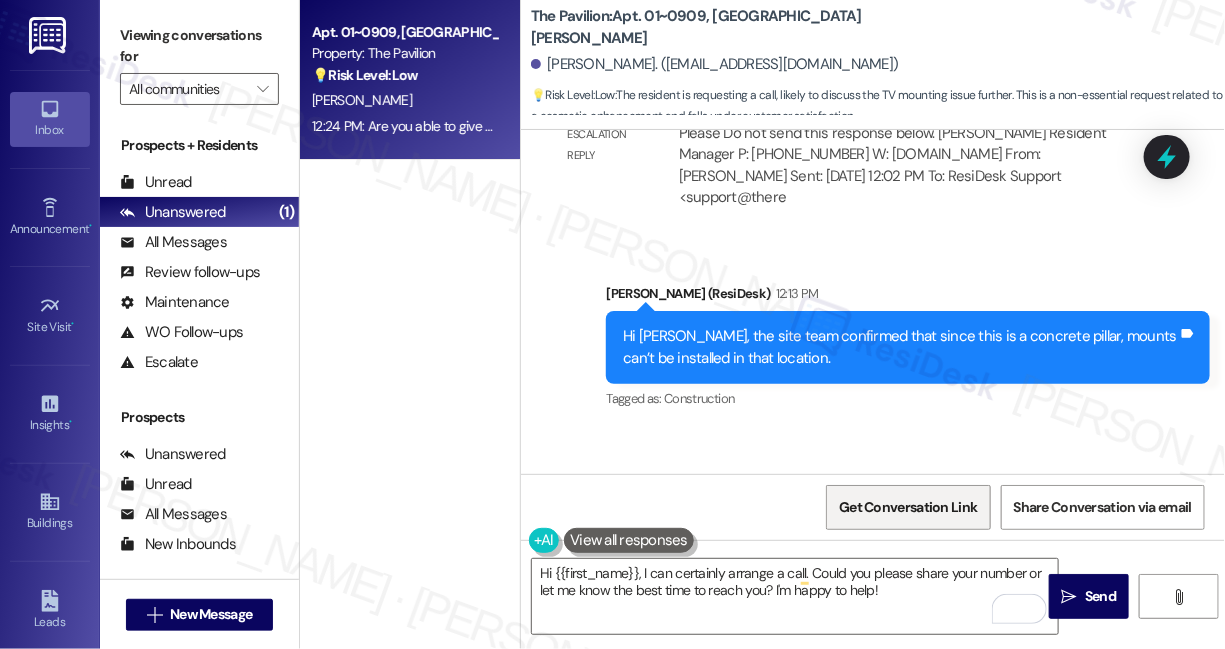 scroll, scrollTop: 3445, scrollLeft: 0, axis: vertical 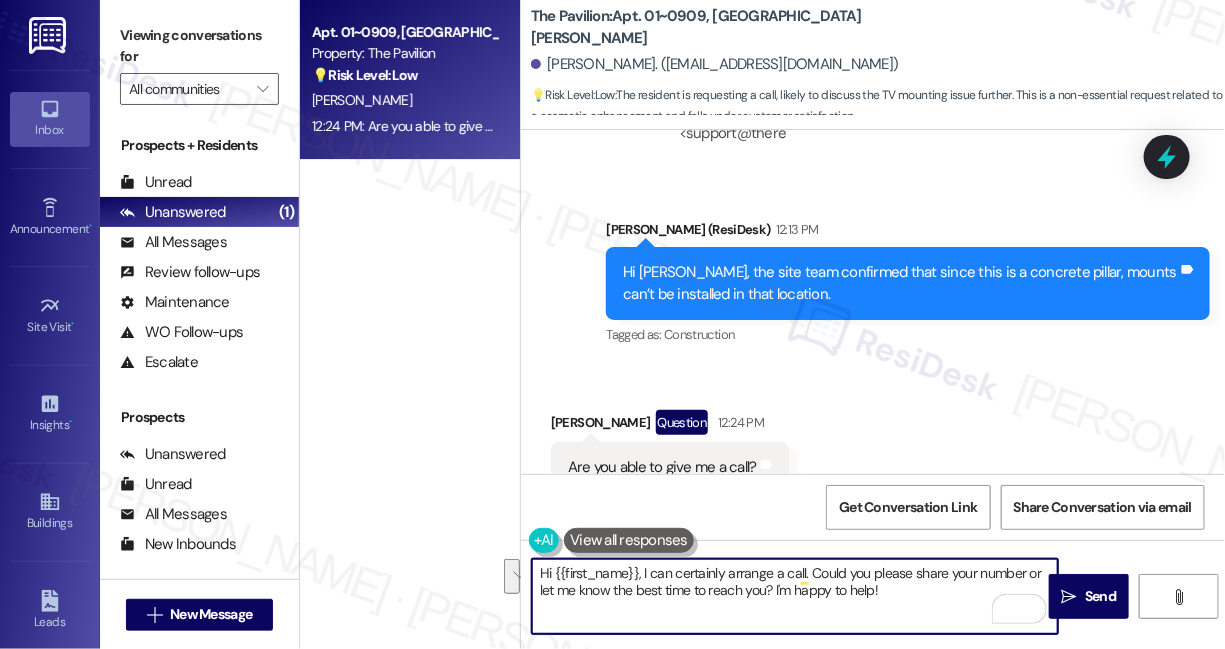 drag, startPoint x: 909, startPoint y: 593, endPoint x: 643, endPoint y: 570, distance: 266.99252 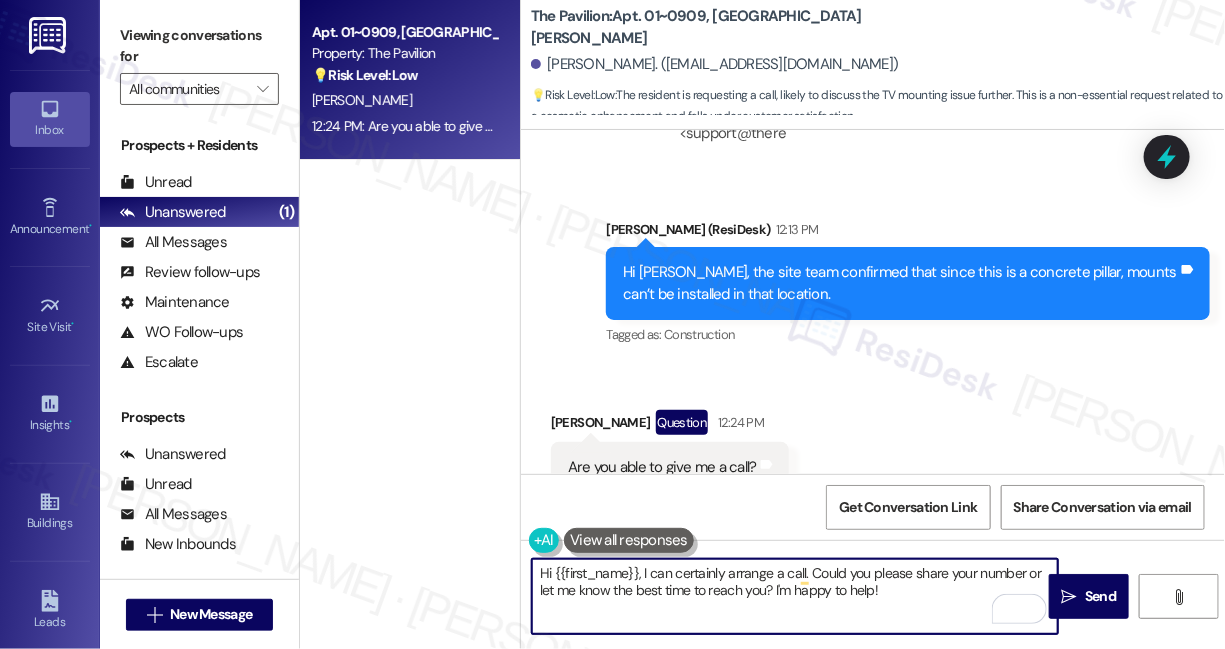 drag, startPoint x: 903, startPoint y: 603, endPoint x: 749, endPoint y: 581, distance: 155.56349 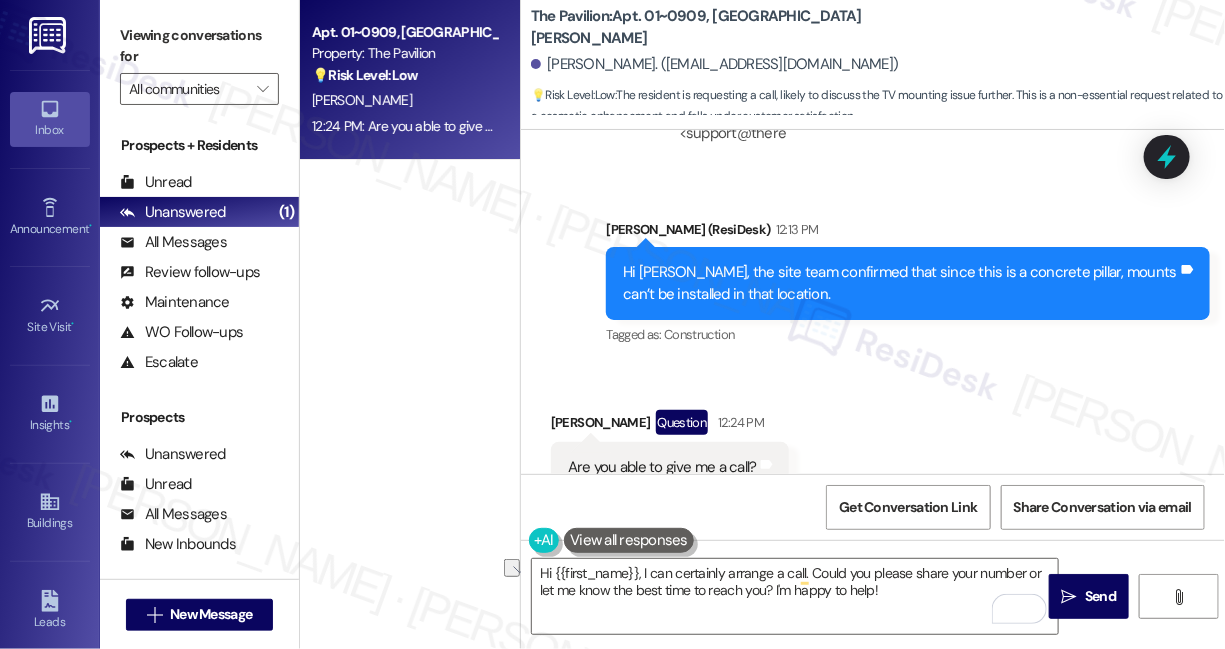 click on "Viewing conversations for" at bounding box center [199, 46] 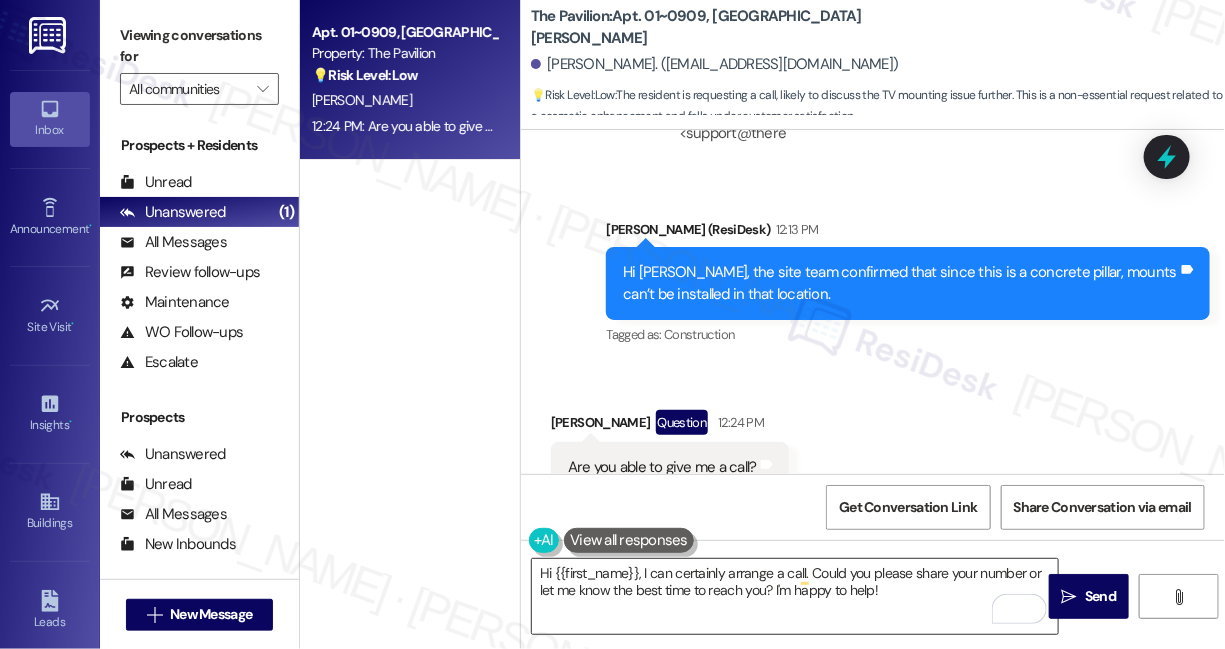 click on "Hi {{first_name}}, I can certainly arrange a call. Could you please share your number or let me know the best time to reach you? I'm happy to help!" at bounding box center (795, 596) 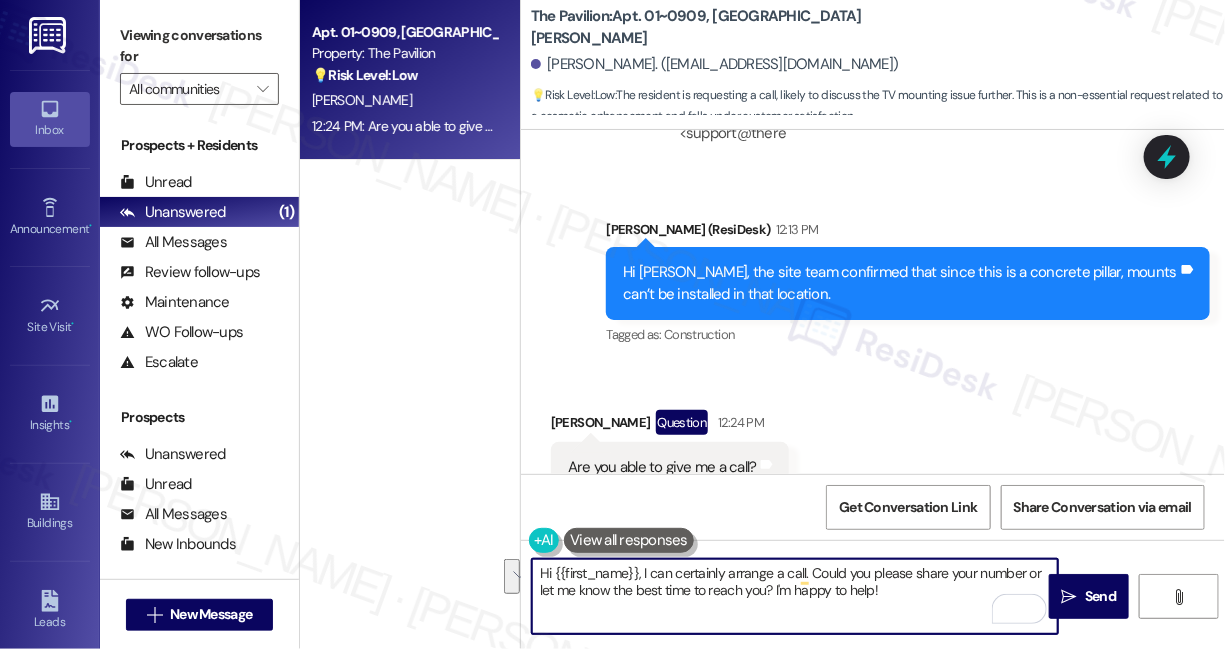 drag, startPoint x: 672, startPoint y: 574, endPoint x: 482, endPoint y: 558, distance: 190.6725 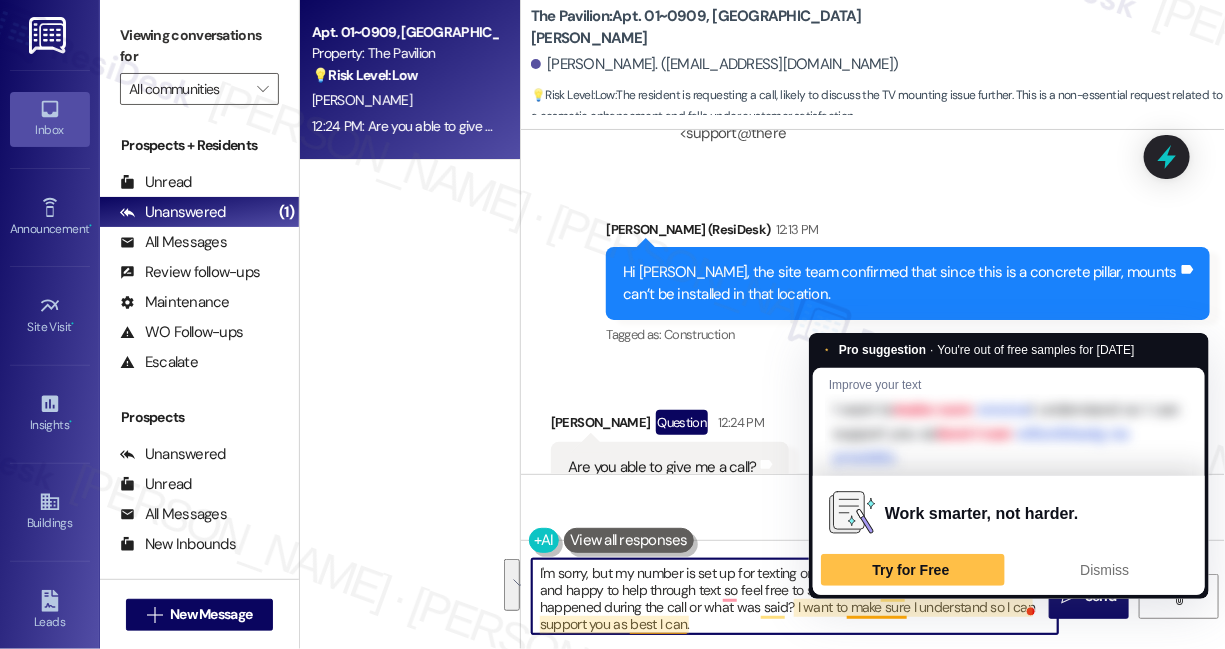 drag, startPoint x: 897, startPoint y: 626, endPoint x: 878, endPoint y: 599, distance: 33.01515 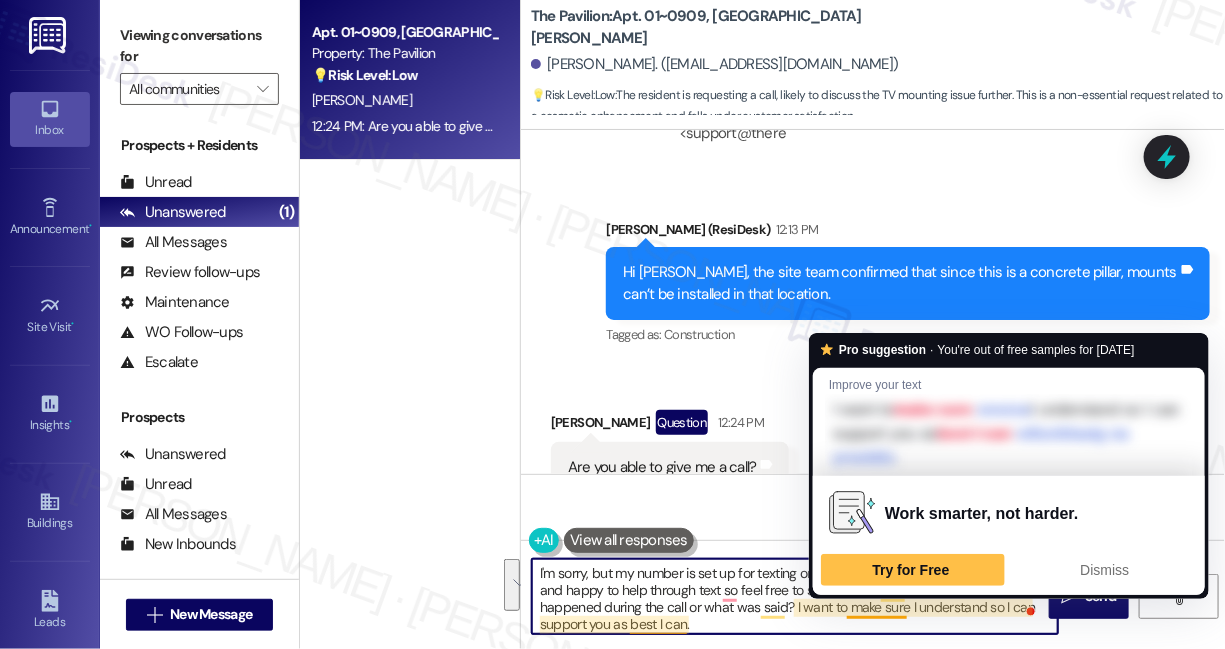 click on "I'm sorry, but my number is set up for texting only, so I’m not able to take calls. I’m here and happy to help through text so feel free to share it here. Can you let me know what happened during the call or what was said? I want to make sure I understand so I can support you as best I can." at bounding box center (795, 596) 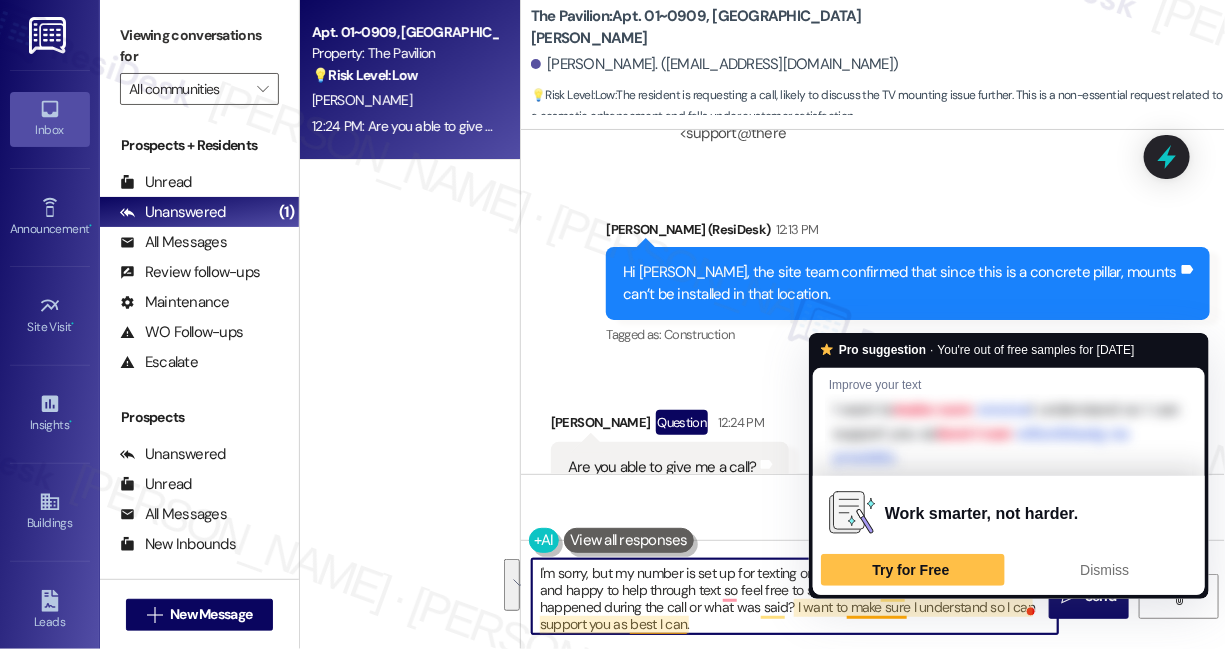 click on "I'm sorry, but my number is set up for texting only, so I’m not able to take calls. I’m here and happy to help through text so feel free to share it here. Can you let me know what happened during the call or what was said? I want to make sure I understand so I can support you as best I can." at bounding box center [795, 596] 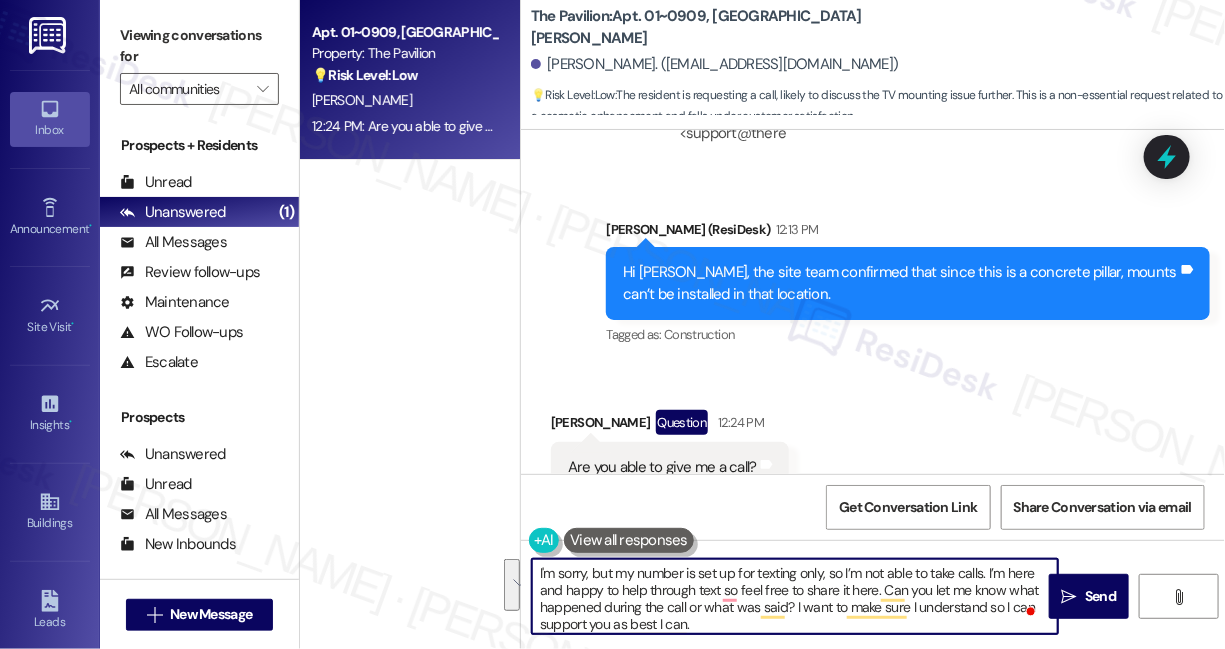 drag, startPoint x: 748, startPoint y: 629, endPoint x: 880, endPoint y: 597, distance: 135.82341 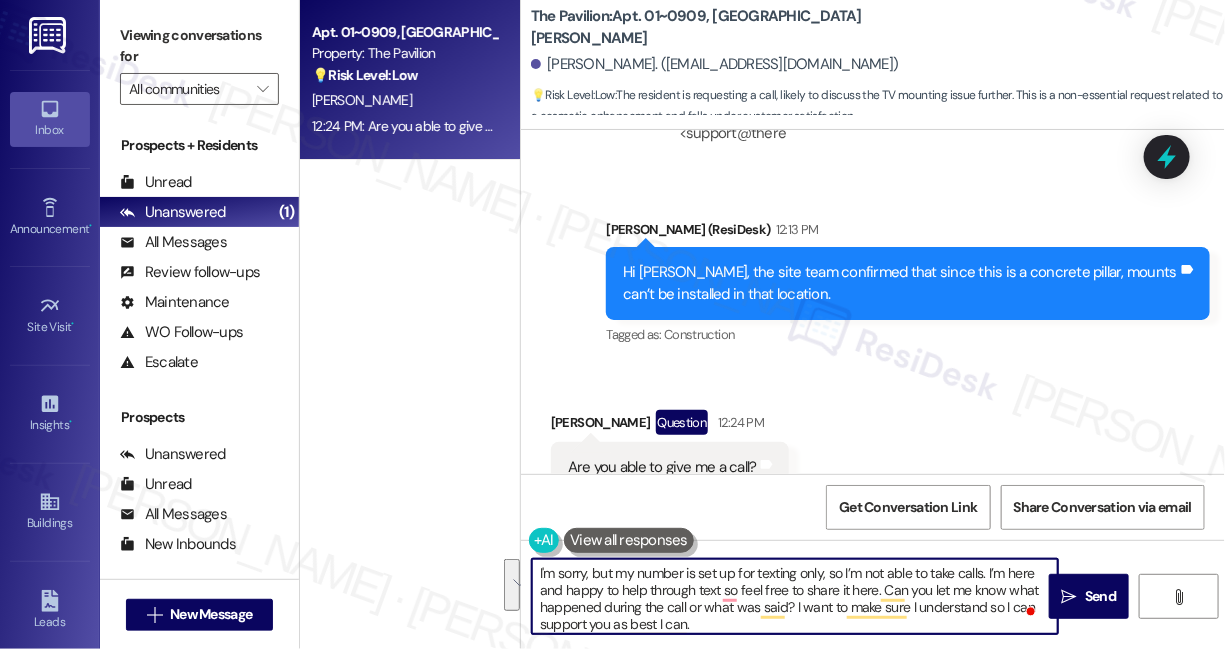 click on "I'm sorry, but my number is set up for texting only, so I’m not able to take calls. I’m here and happy to help through text so feel free to share it here. Can you let me know what happened during the call or what was said? I want to make sure I understand so I can support you as best I can." at bounding box center (795, 596) 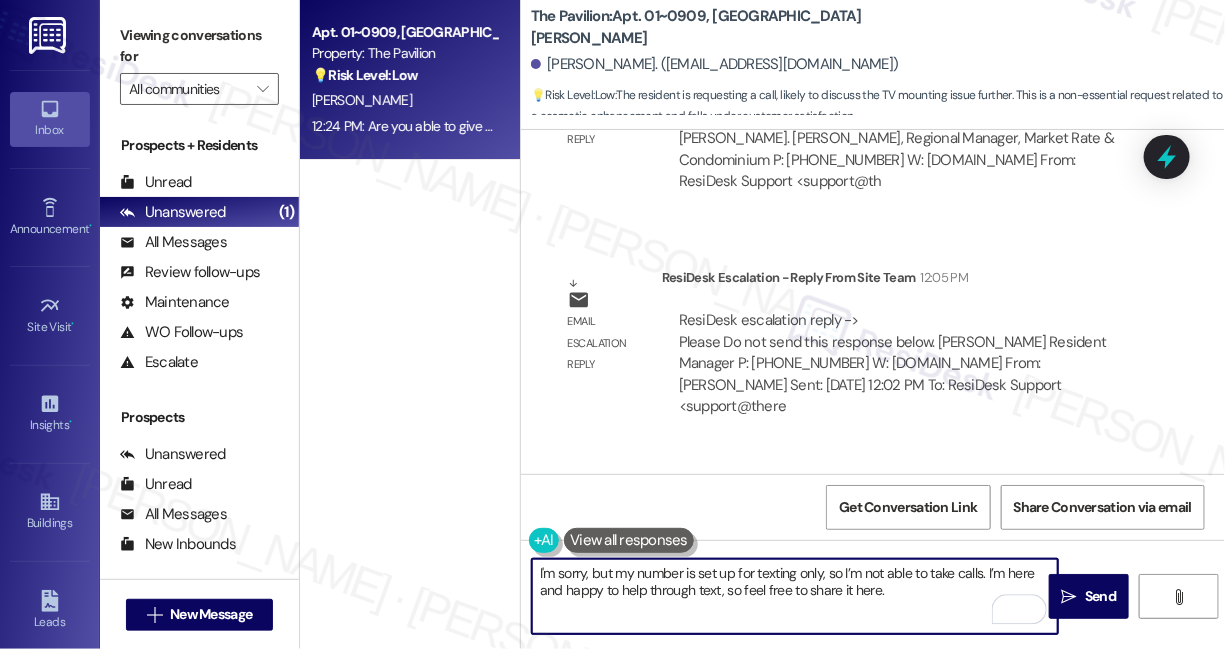 scroll, scrollTop: 3445, scrollLeft: 0, axis: vertical 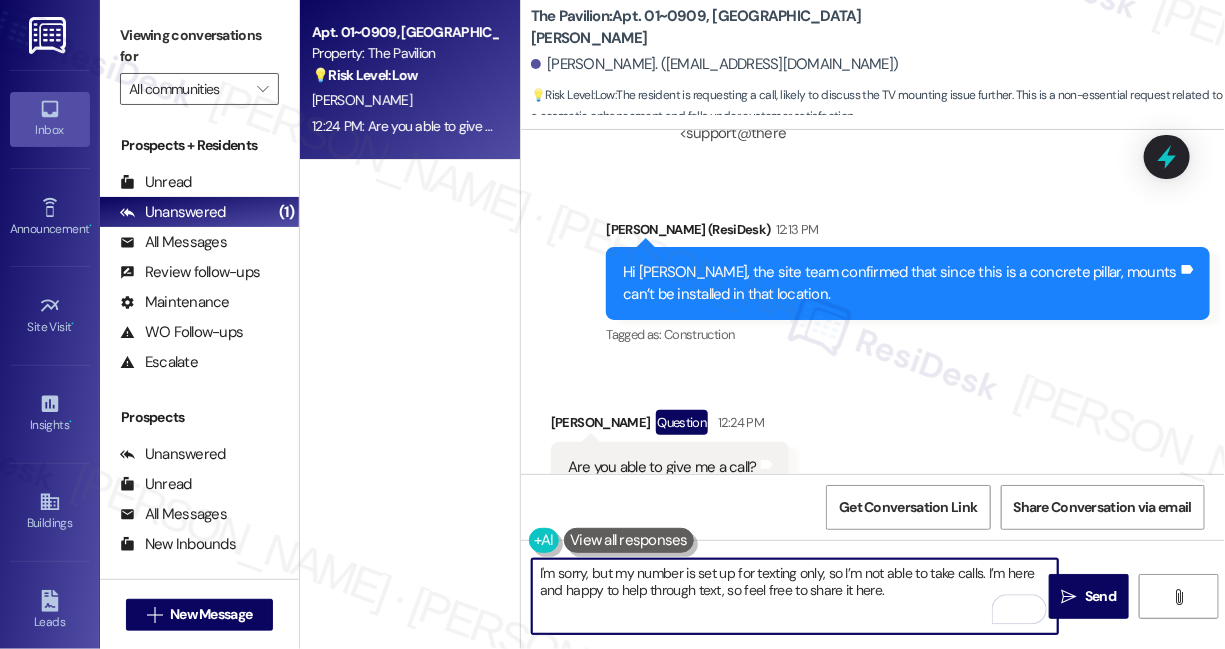 click on "I'm sorry, but my number is set up for texting only, so I’m not able to take calls. I’m here and happy to help through text, so feel free to share it here." at bounding box center (795, 596) 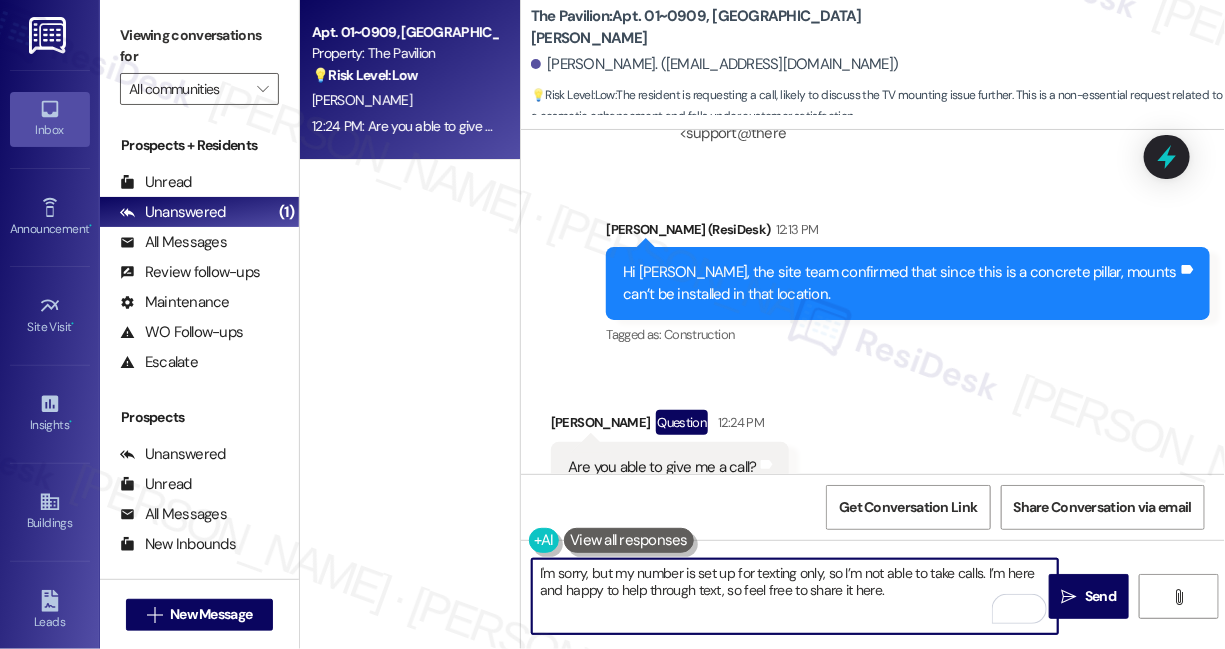 click on "I'm sorry, but my number is set up for texting only, so I’m not able to take calls. I’m here and happy to help through text, so feel free to share it here." at bounding box center (795, 596) 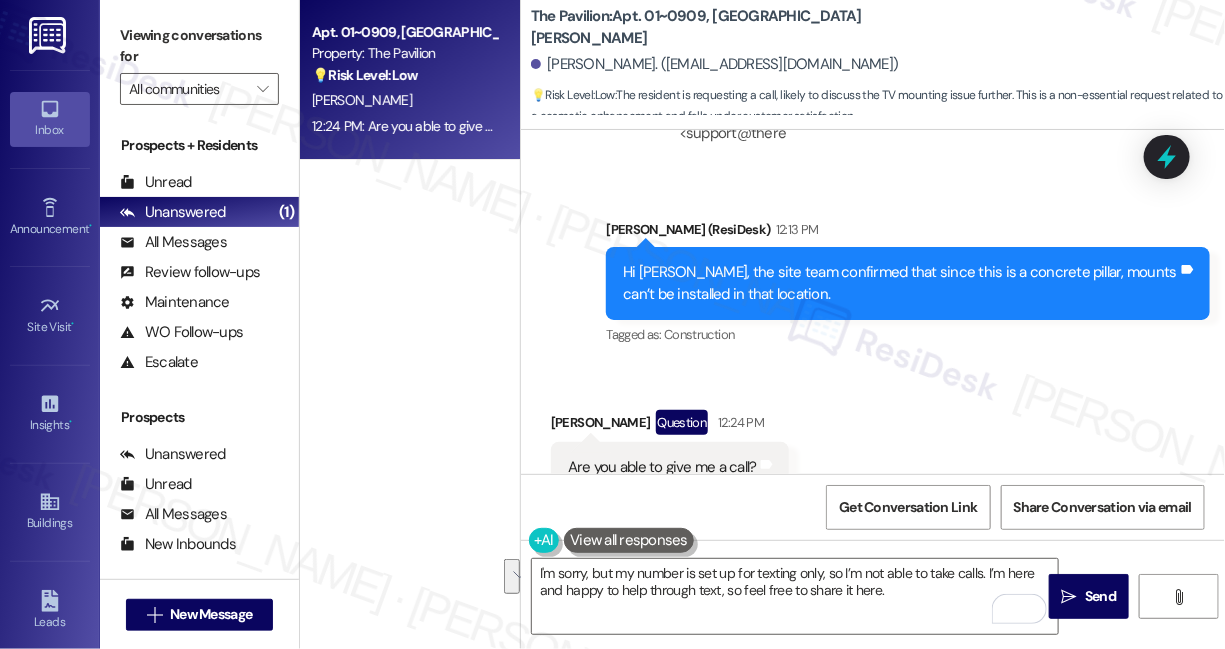 click on "Received via SMS [PERSON_NAME] Question 12:24 PM Are you able to give me a call? Tags and notes Tagged as:   Call request Click to highlight conversations about Call request" at bounding box center [873, 451] 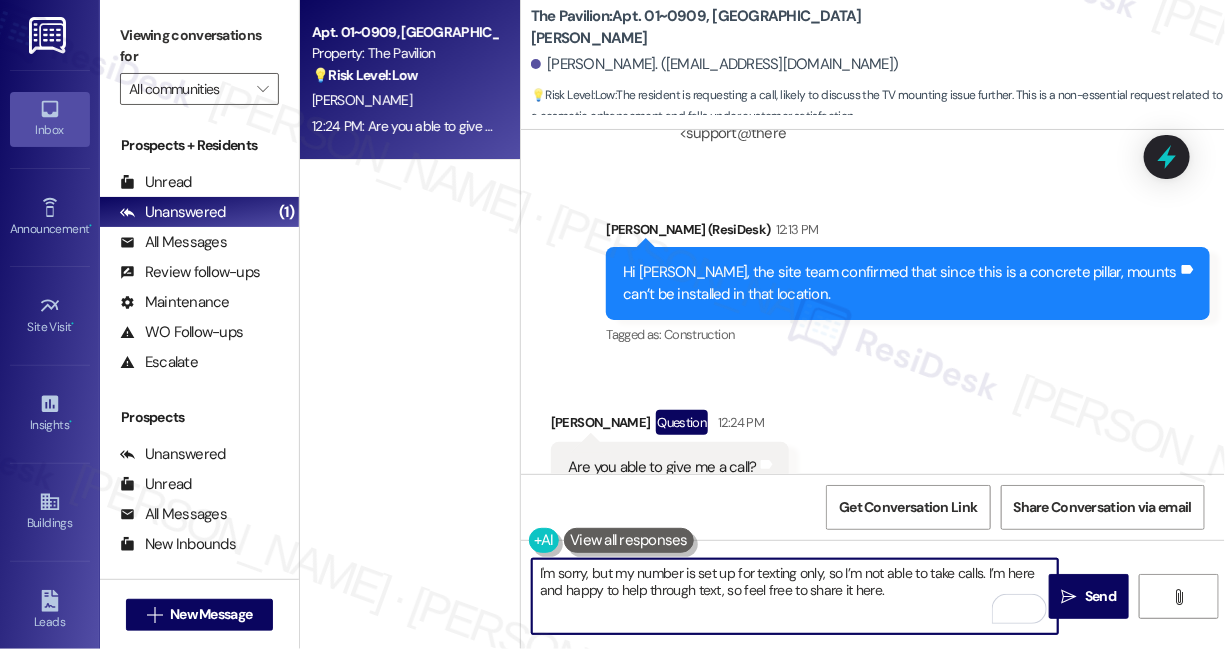 click on "I'm sorry, but my number is set up for texting only, so I’m not able to take calls. I’m here and happy to help through text, so feel free to share it here." at bounding box center [795, 596] 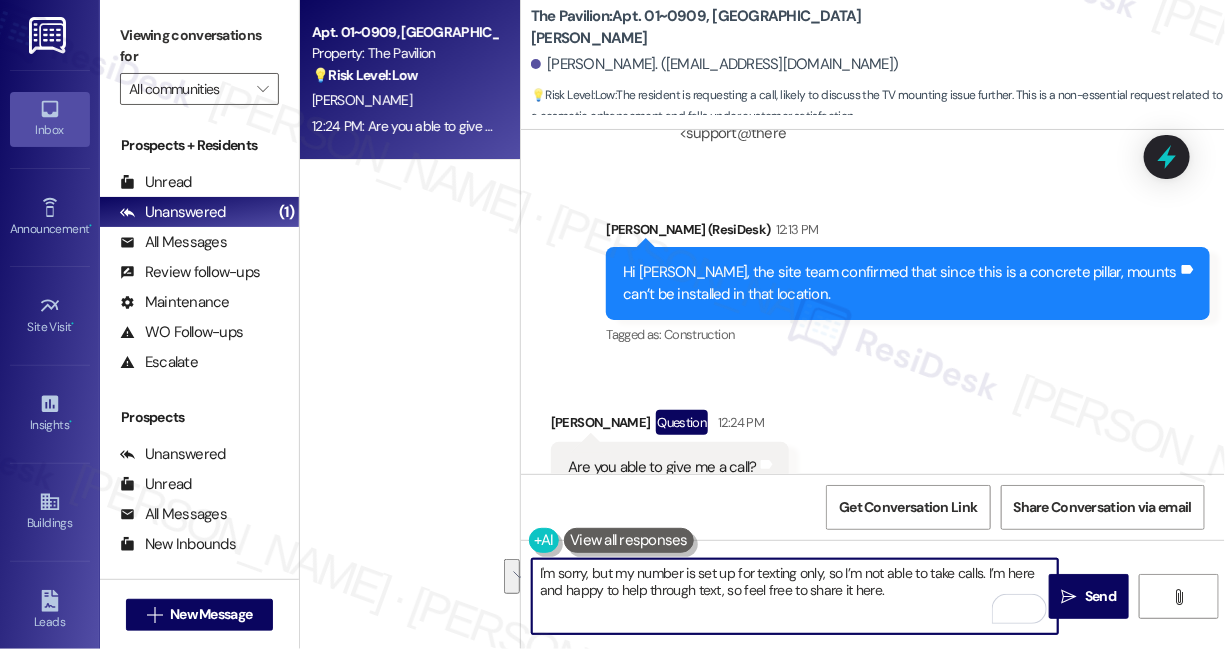 click on "I'm sorry, but my number is set up for texting only, so I’m not able to take calls. I’m here and happy to help through text, so feel free to share it here." at bounding box center [795, 596] 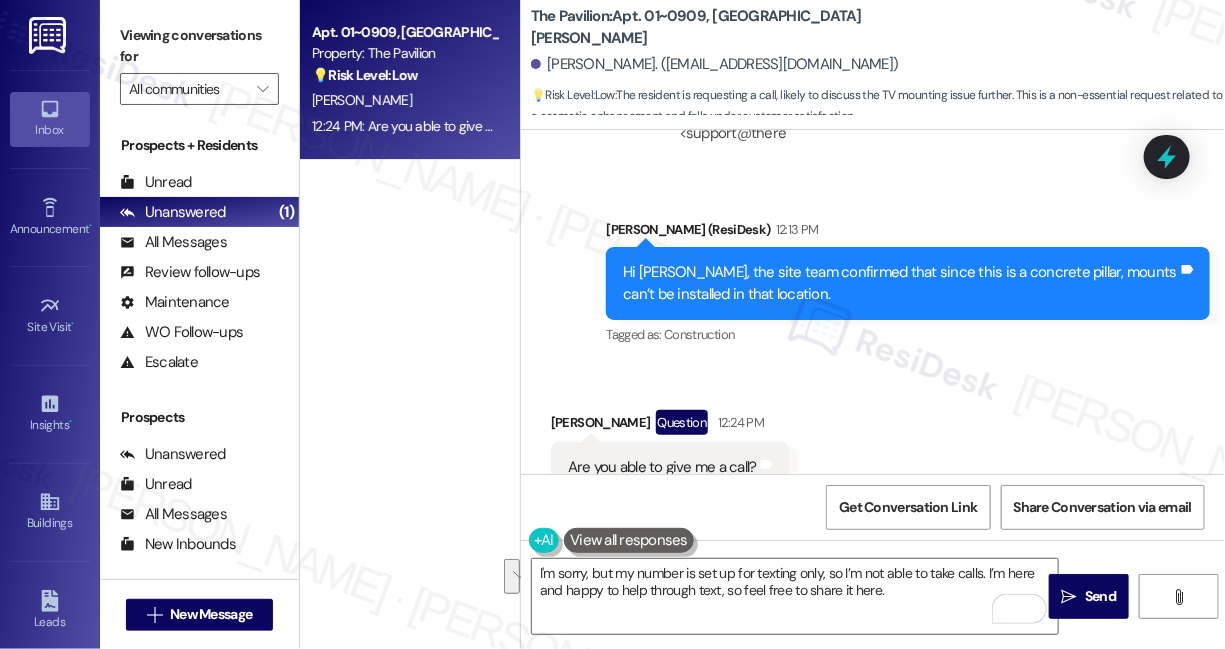 click on "Received via SMS [PERSON_NAME] Question 12:24 PM Are you able to give me a call? Tags and notes Tagged as:   Call request Click to highlight conversations about Call request" at bounding box center (873, 451) 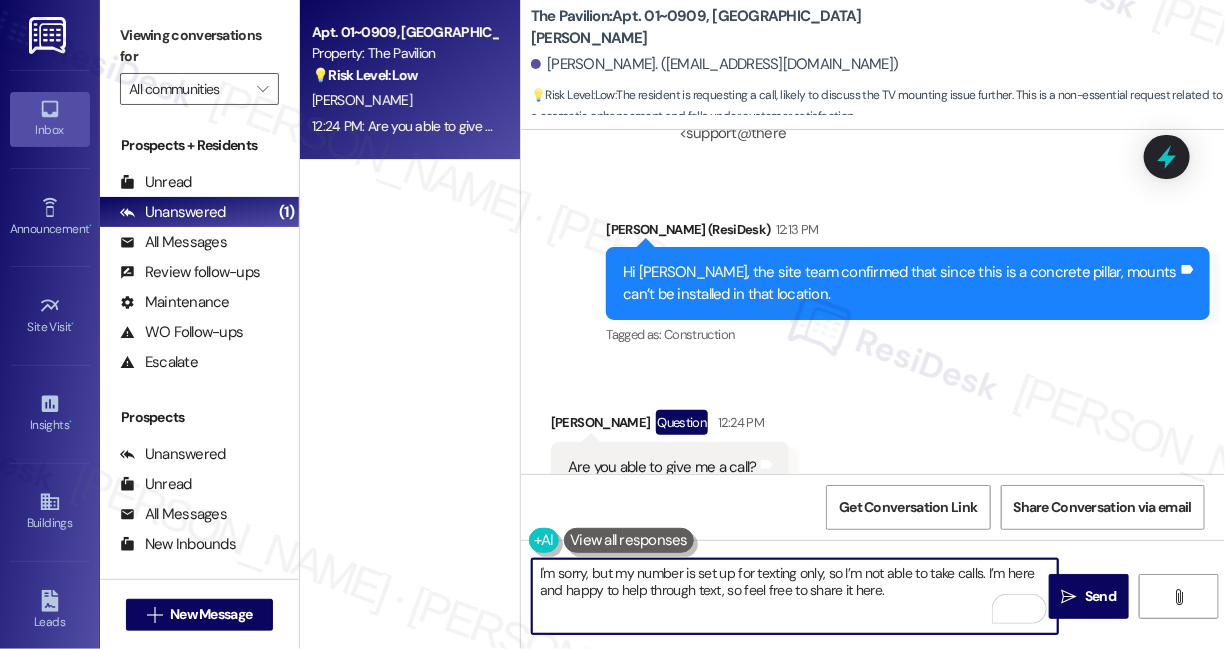 click on "I'm sorry, but my number is set up for texting only, so I’m not able to take calls. I’m here and happy to help through text, so feel free to share it here." at bounding box center (795, 596) 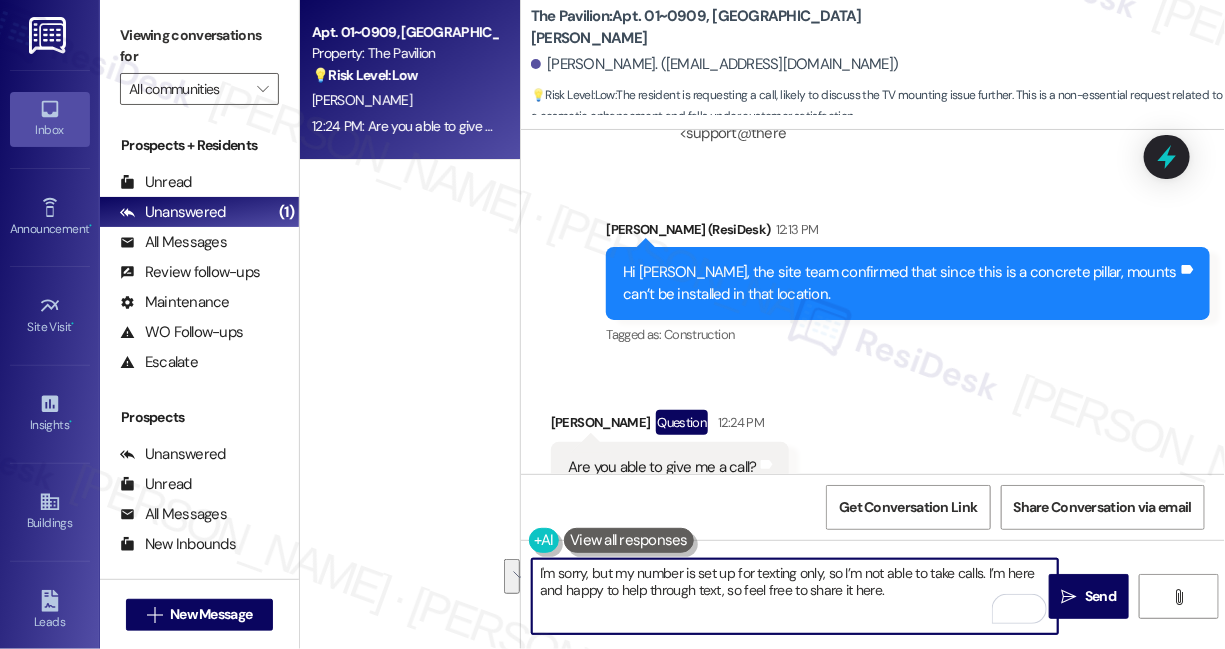 click on "I'm sorry, but my number is set up for texting only, so I’m not able to take calls. I’m here and happy to help through text, so feel free to share it here." at bounding box center (795, 596) 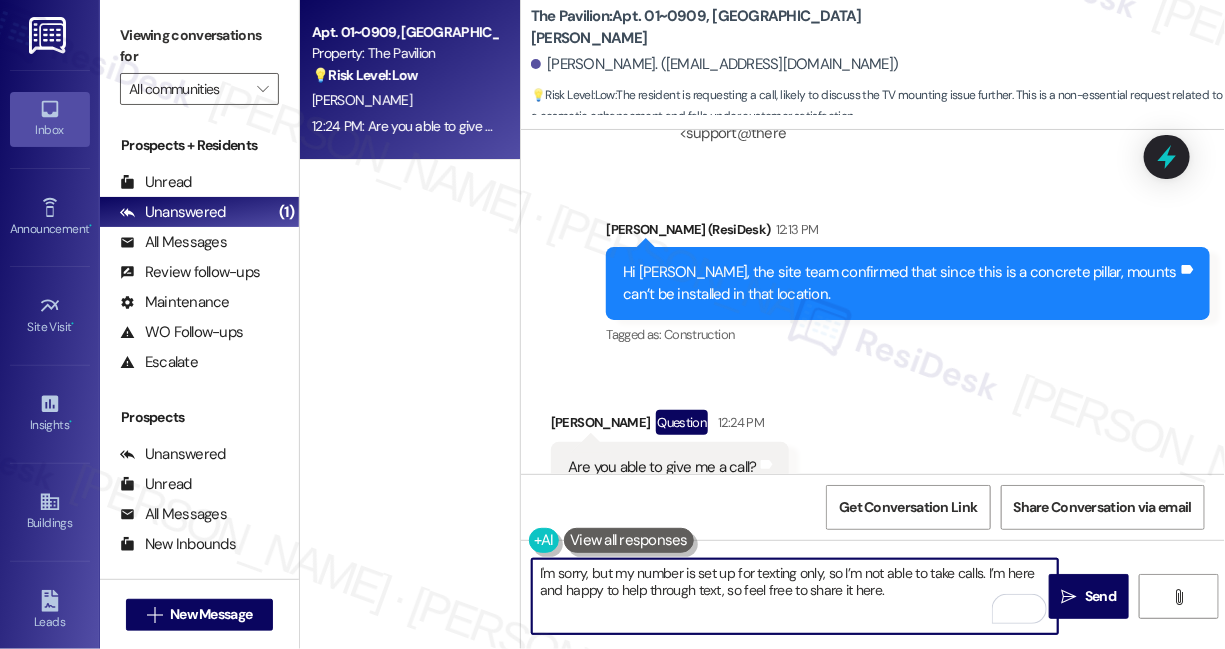 drag, startPoint x: 606, startPoint y: 592, endPoint x: 536, endPoint y: 588, distance: 70.11419 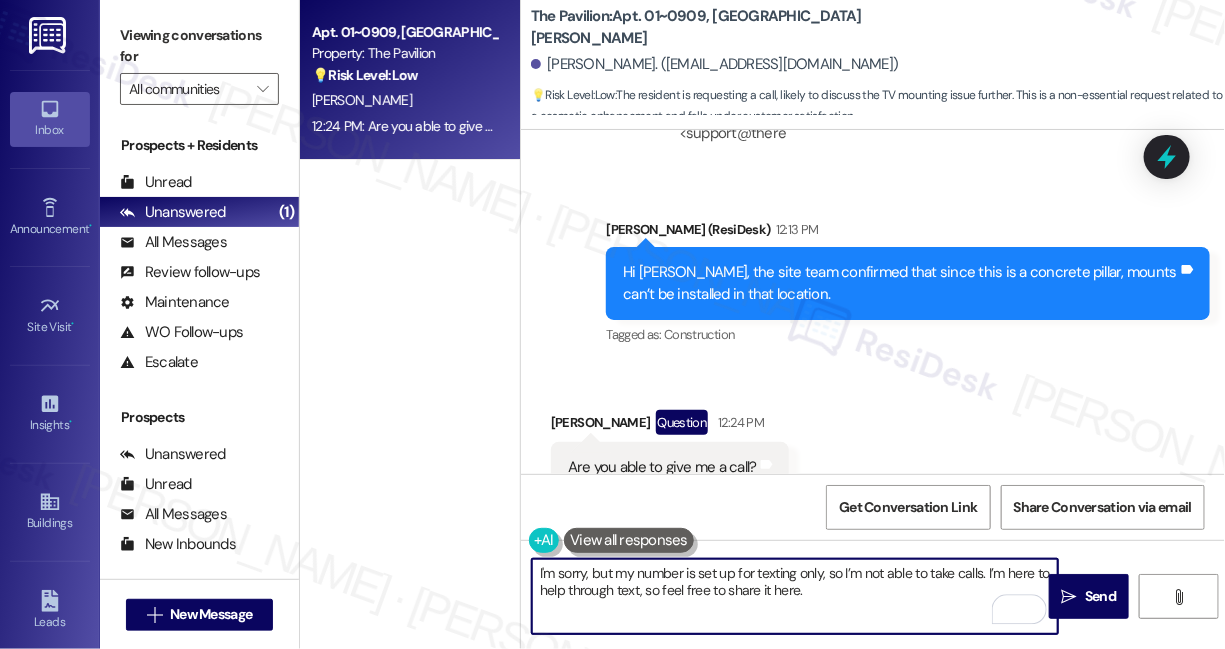 click on "I'm sorry, but my number is set up for texting only, so I’m not able to take calls. I’m here to help through text, so feel free to share it here." at bounding box center (795, 596) 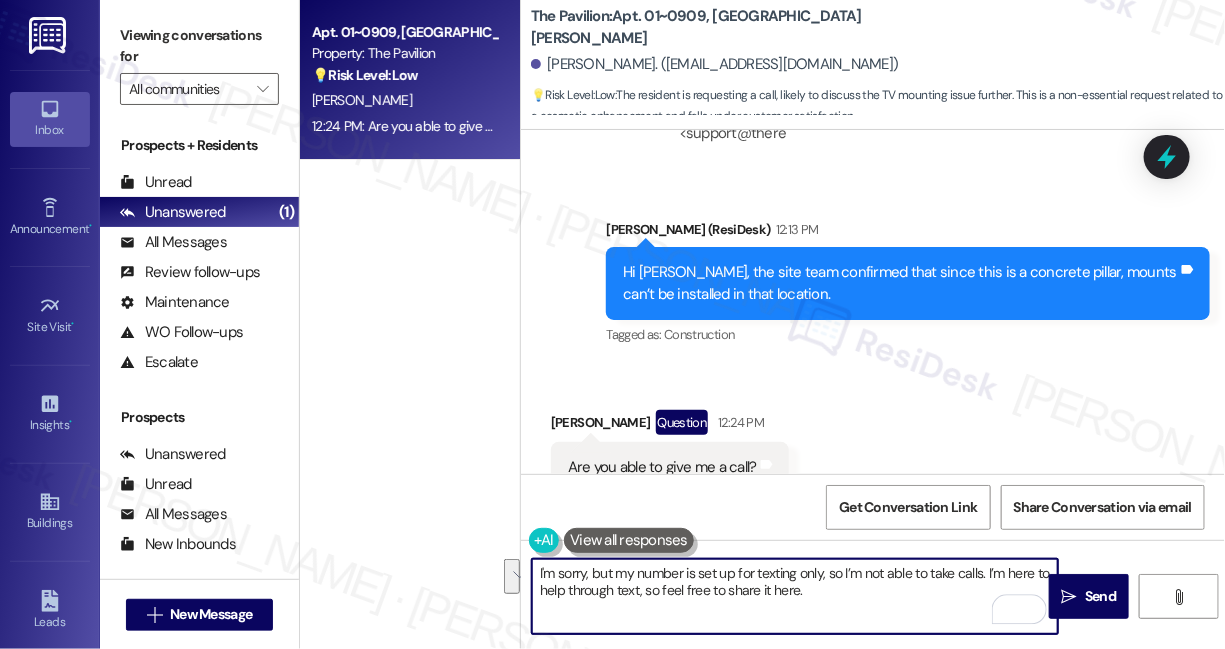 click on "I'm sorry, but my number is set up for texting only, so I’m not able to take calls. I’m here to help through text, so feel free to share it here." at bounding box center (795, 596) 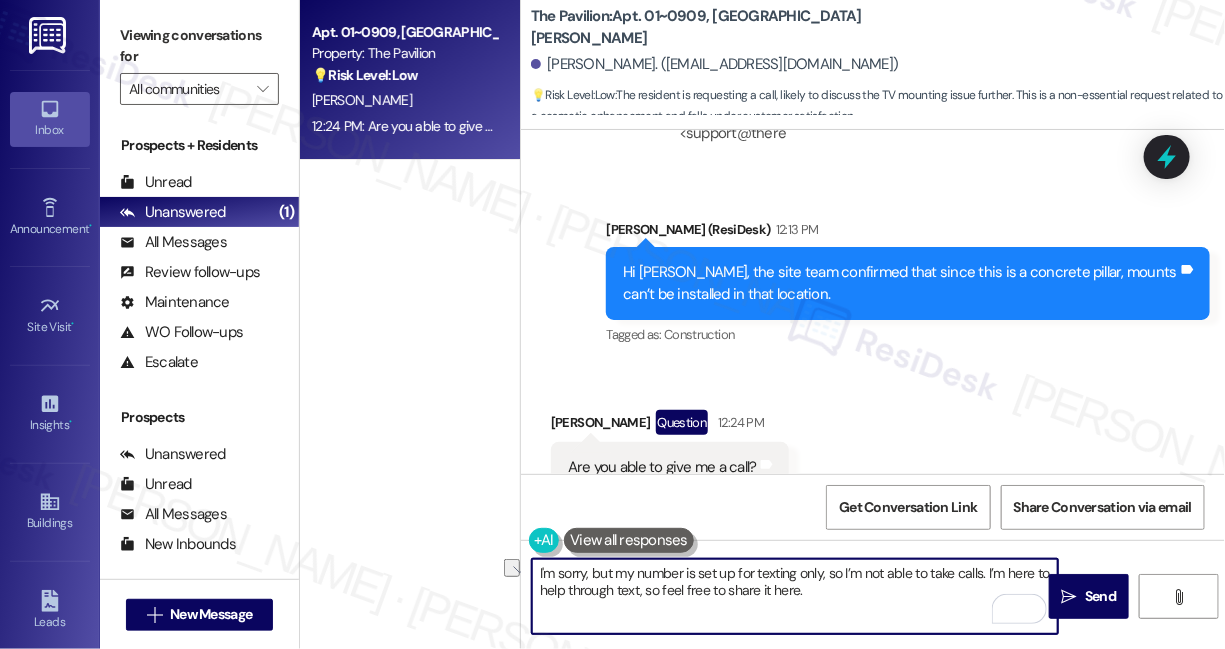 drag, startPoint x: 833, startPoint y: 593, endPoint x: 800, endPoint y: 584, distance: 34.20526 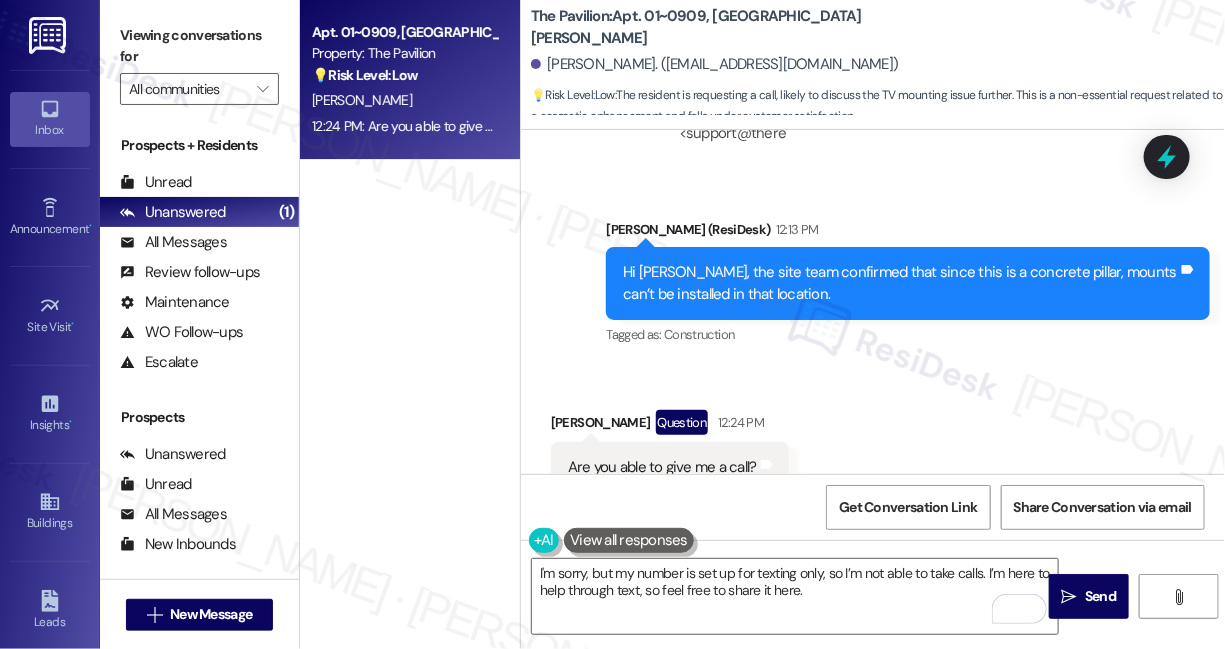 click on "Are you able to give me a call?" at bounding box center (662, 467) 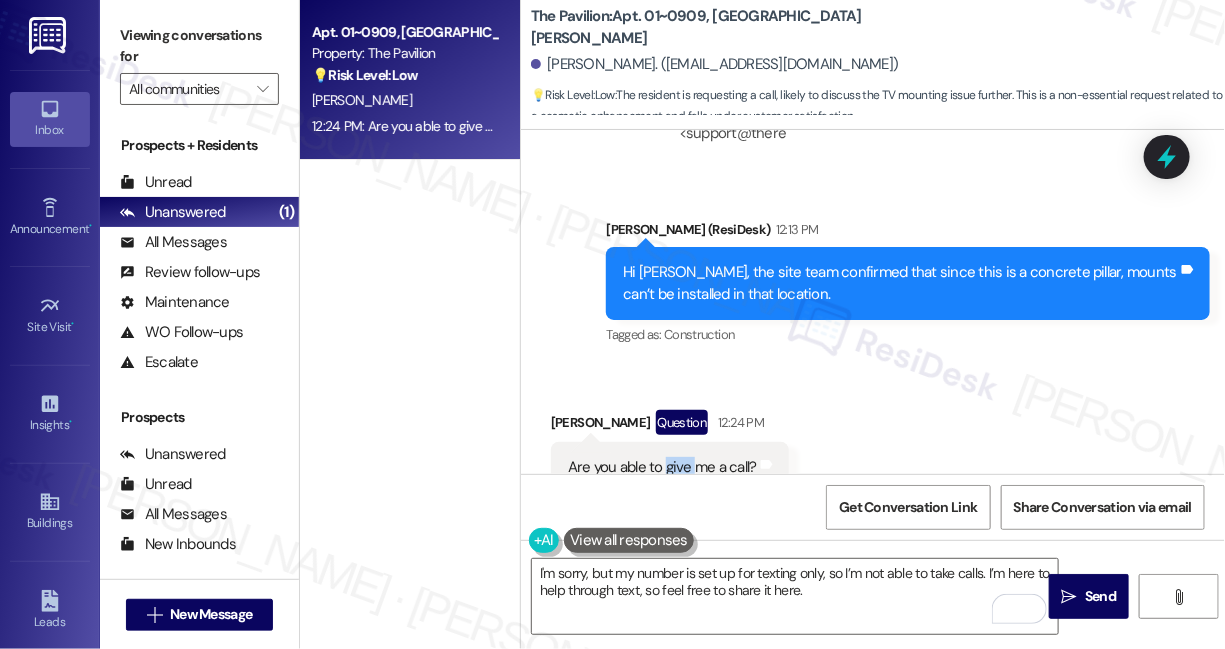 click on "Are you able to give me a call?" at bounding box center (662, 467) 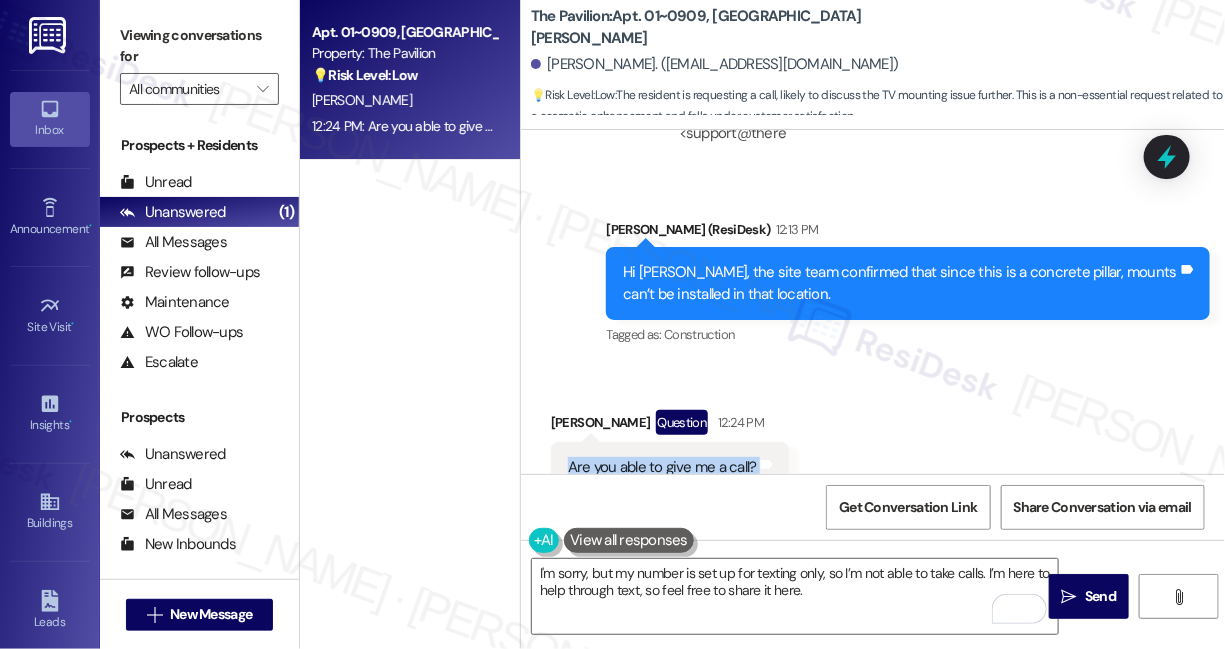 click on "Are you able to give me a call?" at bounding box center [662, 467] 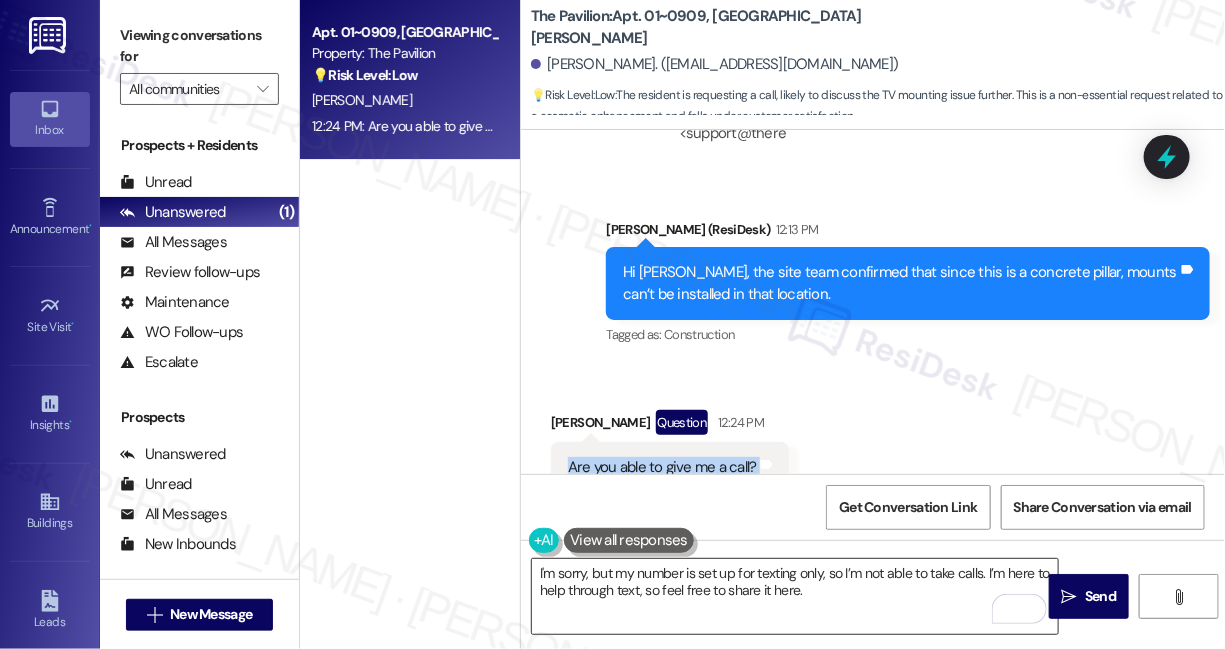 click on "I'm sorry, but my number is set up for texting only, so I’m not able to take calls. I’m here to help through text, so feel free to share it here." at bounding box center [795, 596] 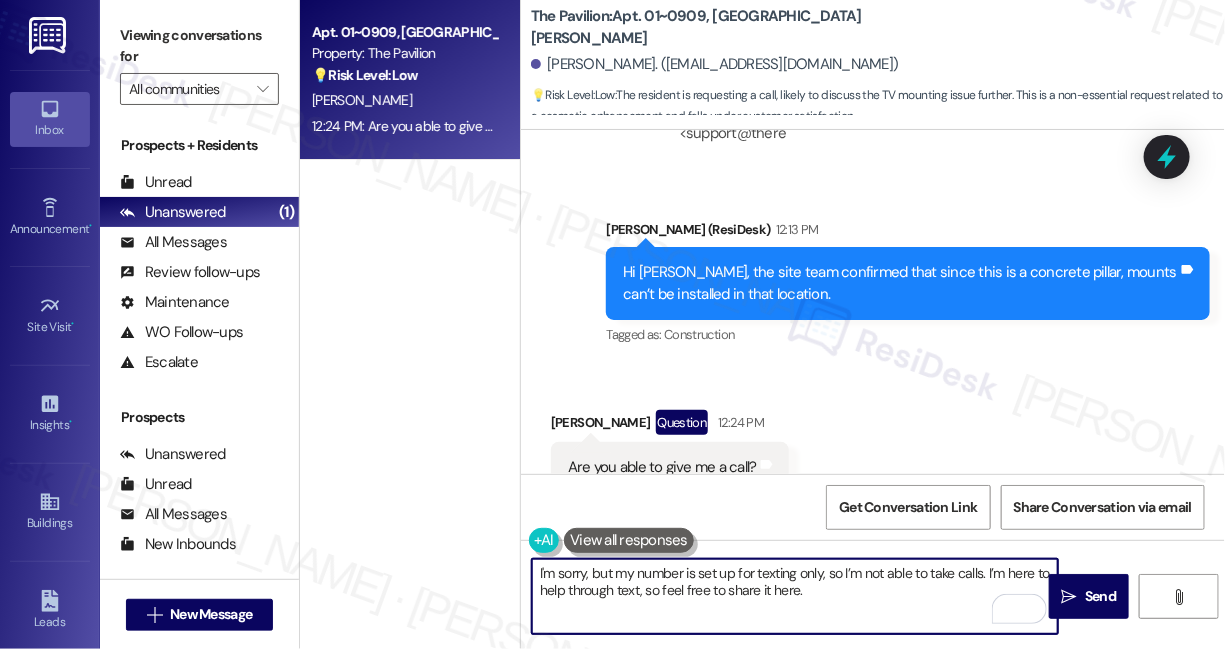 click on "I'm sorry, but my number is set up for texting only, so I’m not able to take calls. I’m here to help through text, so feel free to share it here." at bounding box center (795, 596) 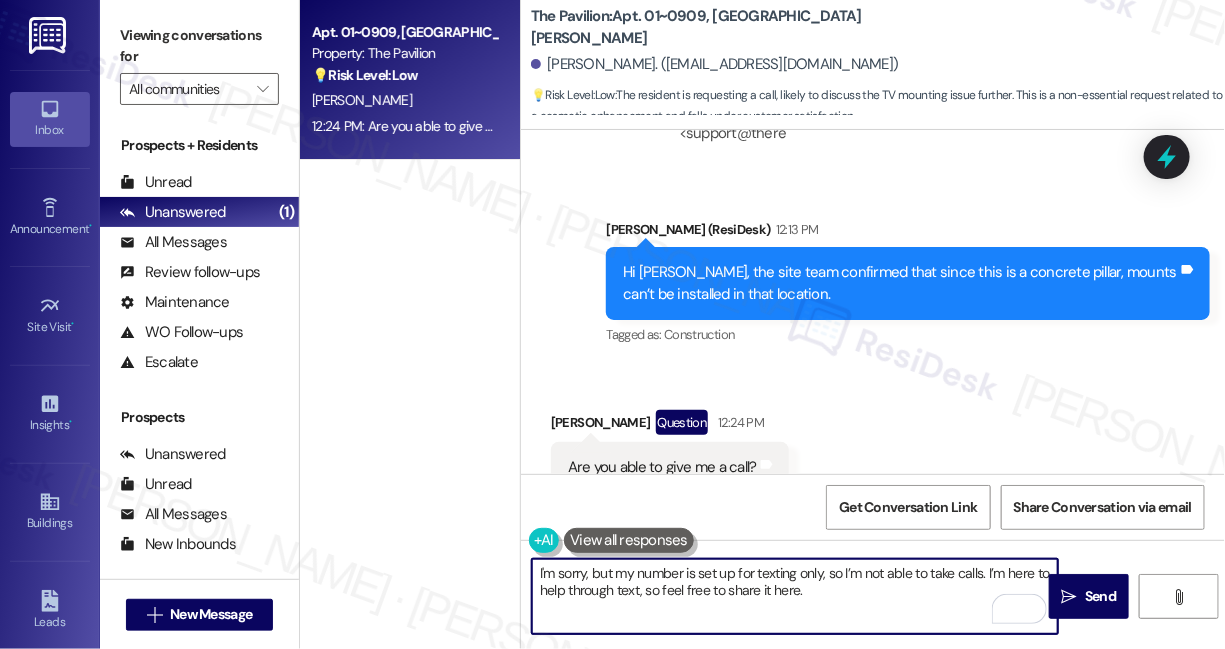 drag, startPoint x: 858, startPoint y: 594, endPoint x: 637, endPoint y: 598, distance: 221.0362 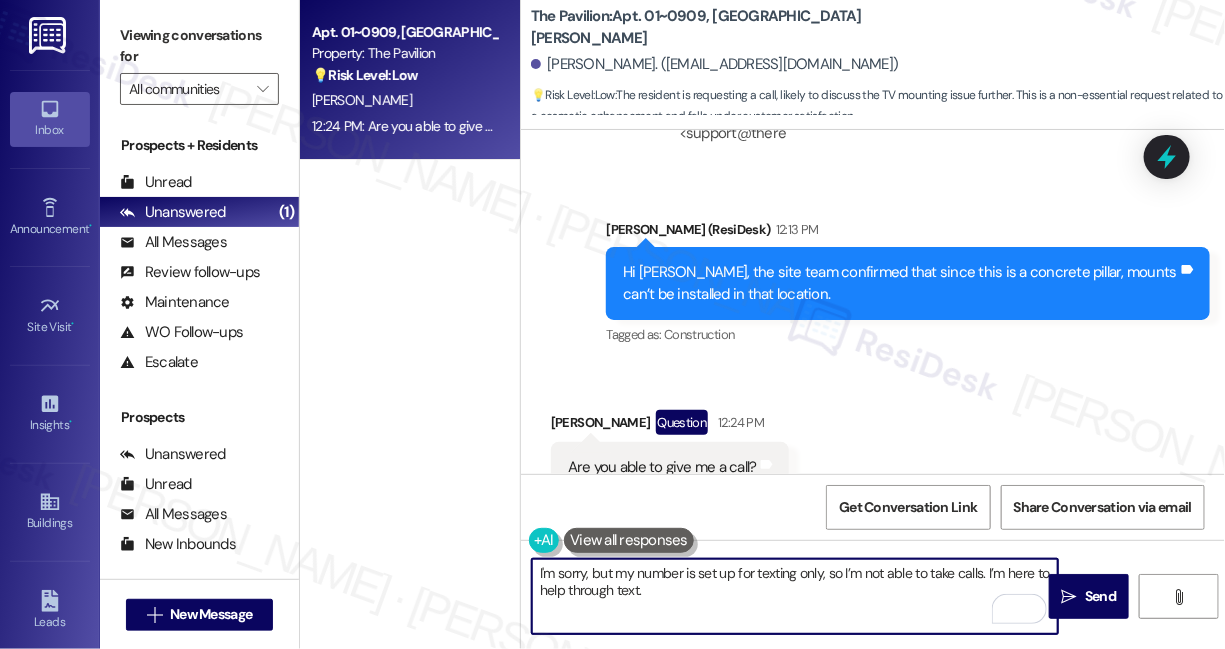drag, startPoint x: 677, startPoint y: 596, endPoint x: 724, endPoint y: 592, distance: 47.169907 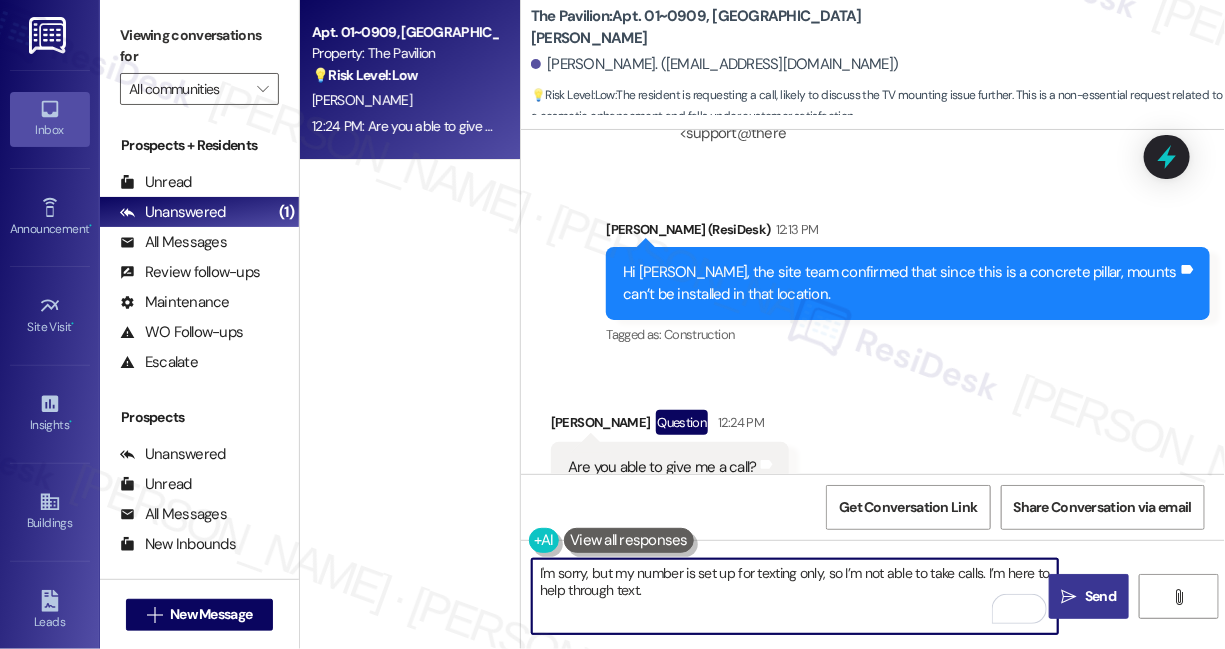 type on "I'm sorry, but my number is set up for texting only, so I’m not able to take calls. I’m here to help through text." 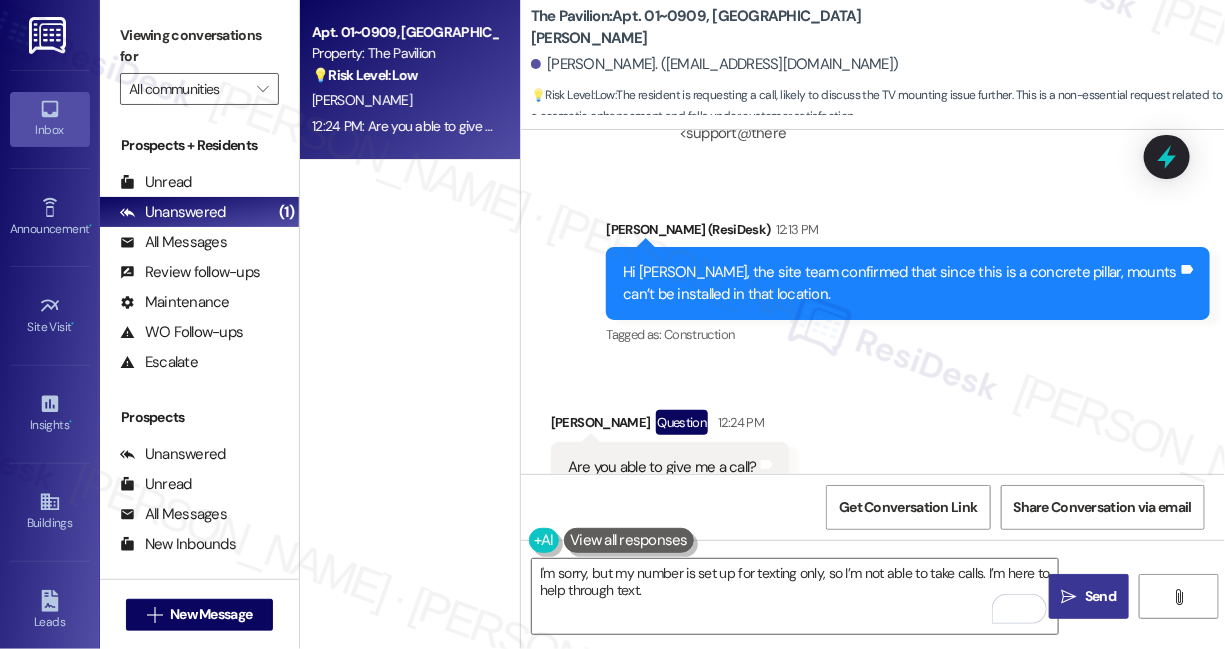 click on " Send" at bounding box center [1089, 596] 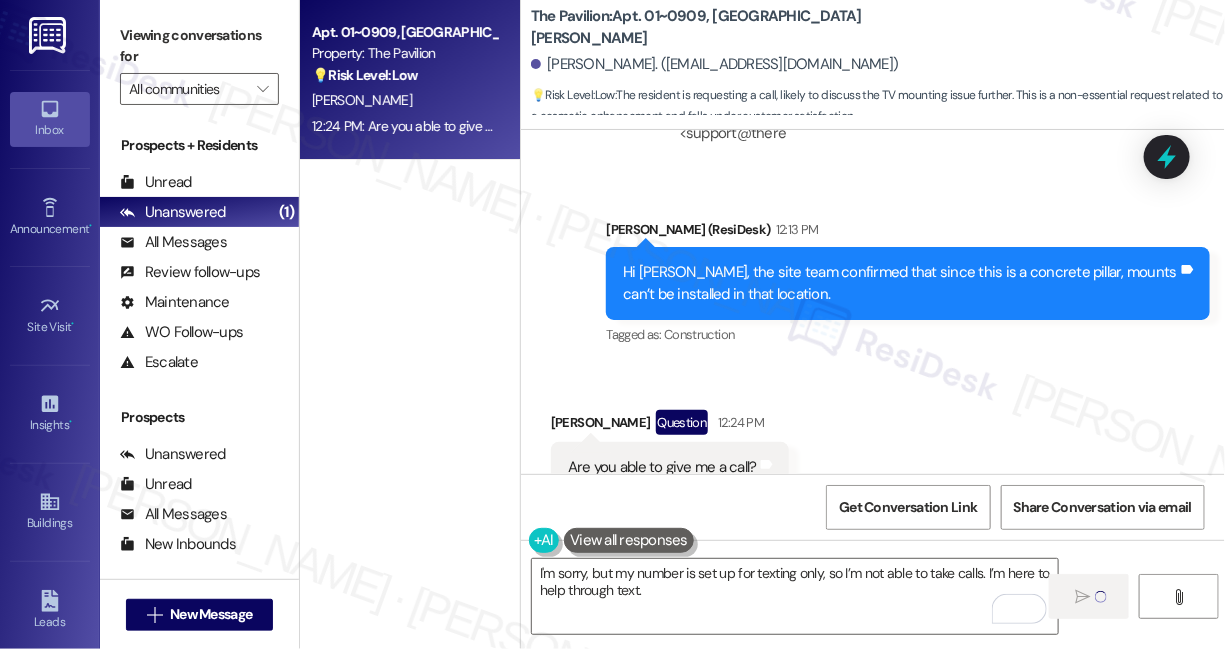 type 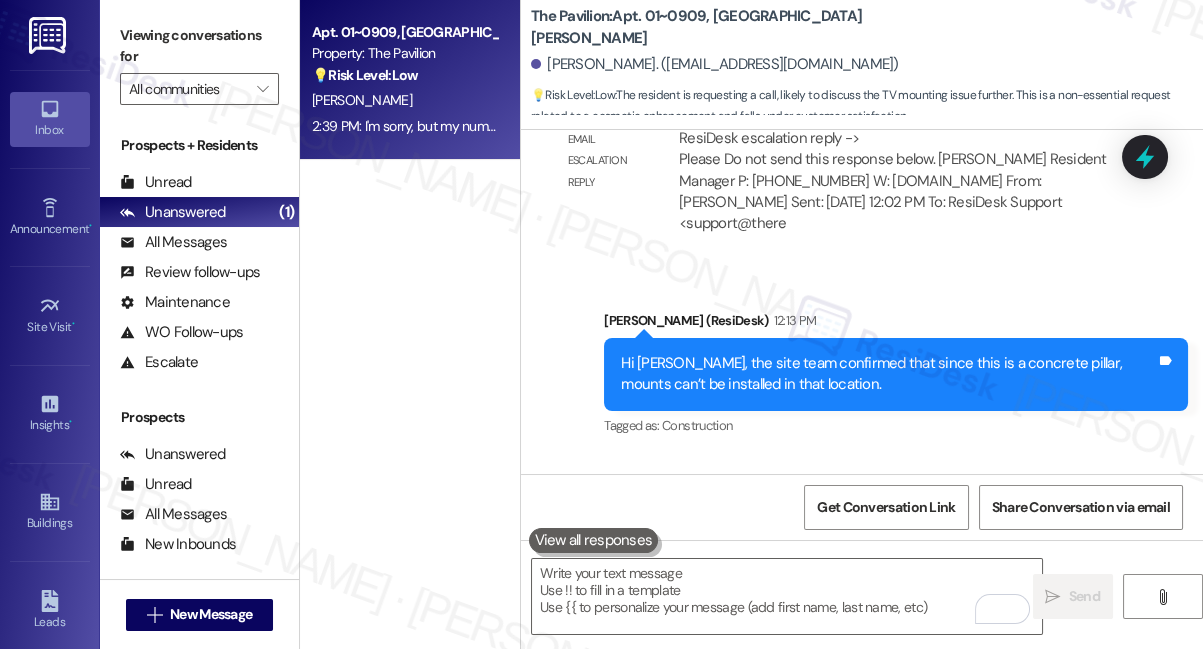 scroll, scrollTop: 3648, scrollLeft: 0, axis: vertical 